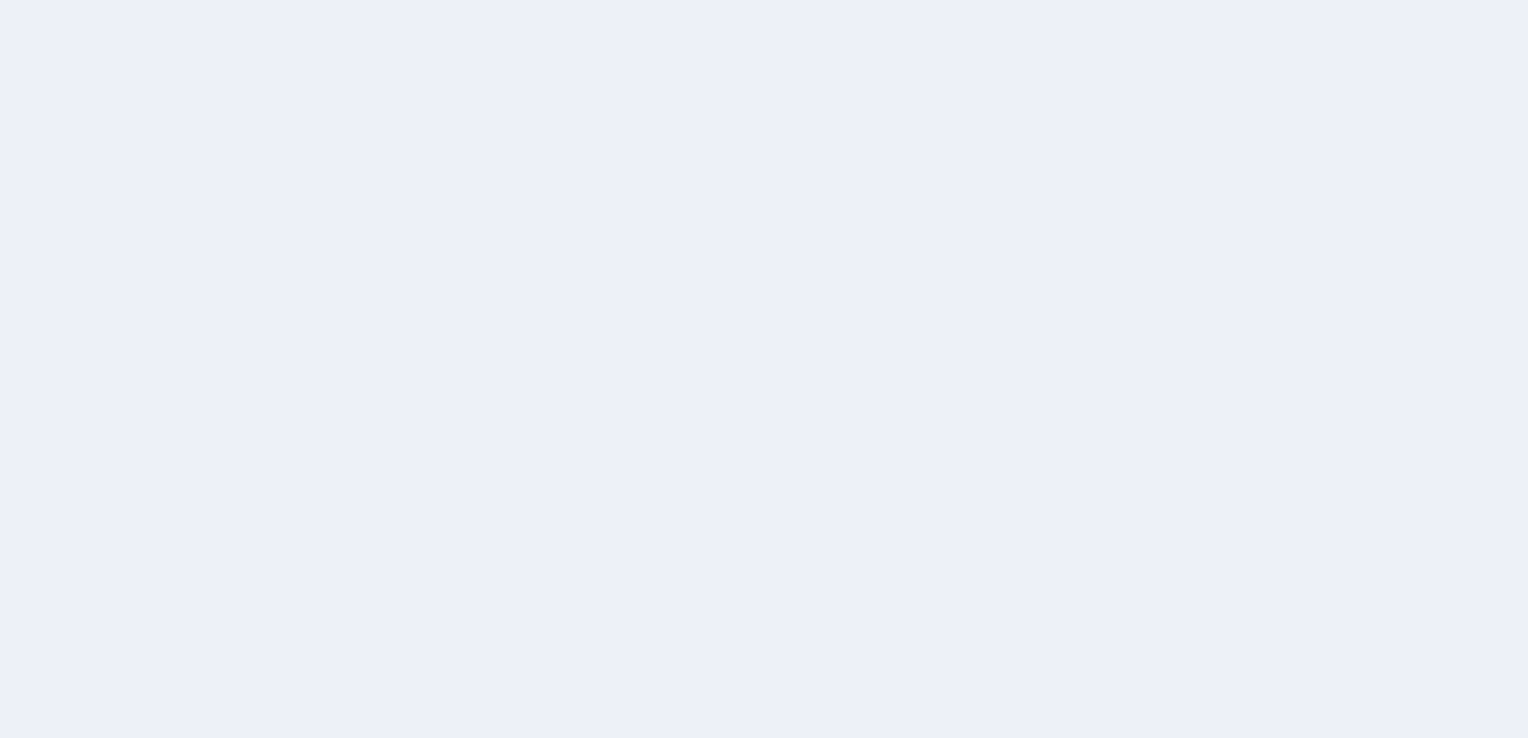 scroll, scrollTop: 0, scrollLeft: 0, axis: both 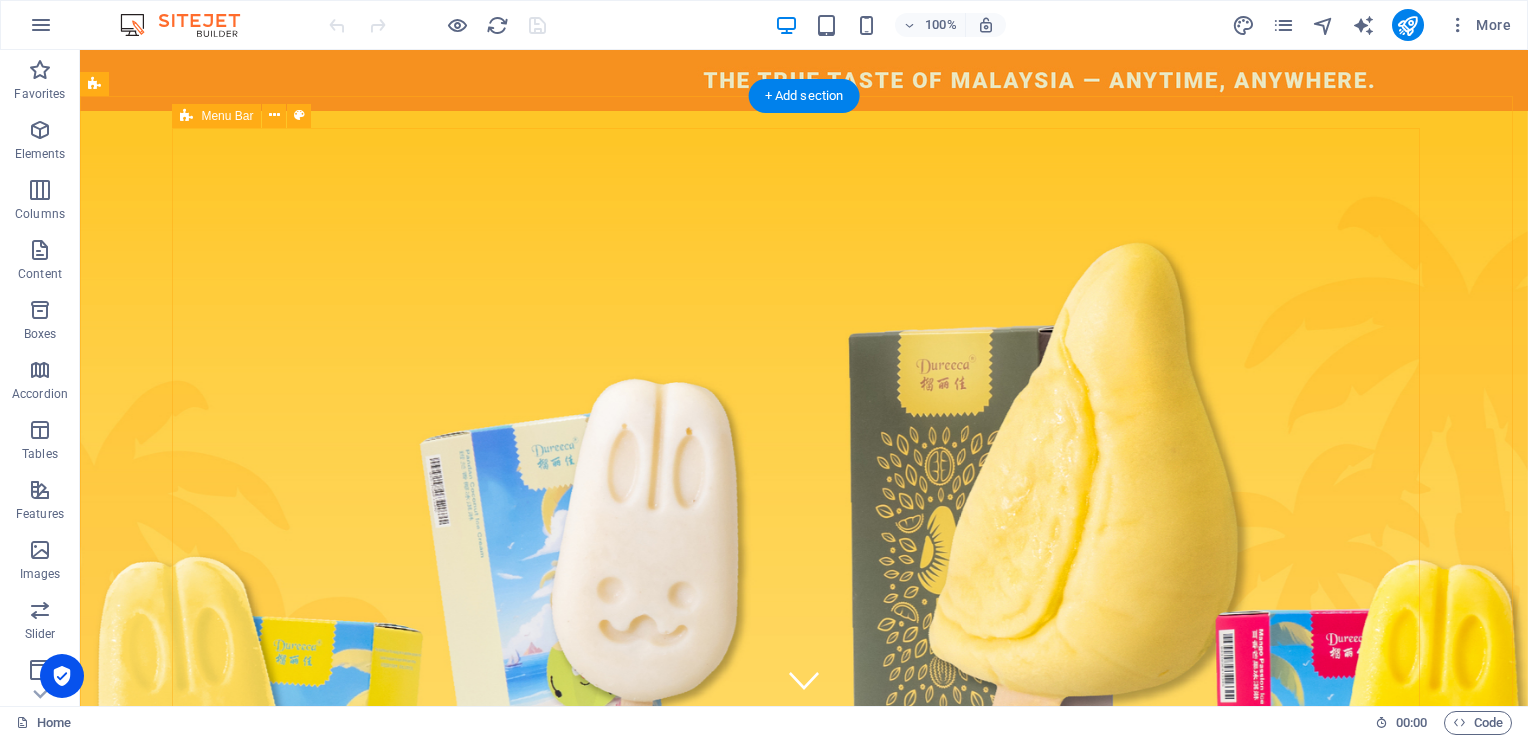 click on "Home About Us Our Products Contact Us" at bounding box center [804, 1593] 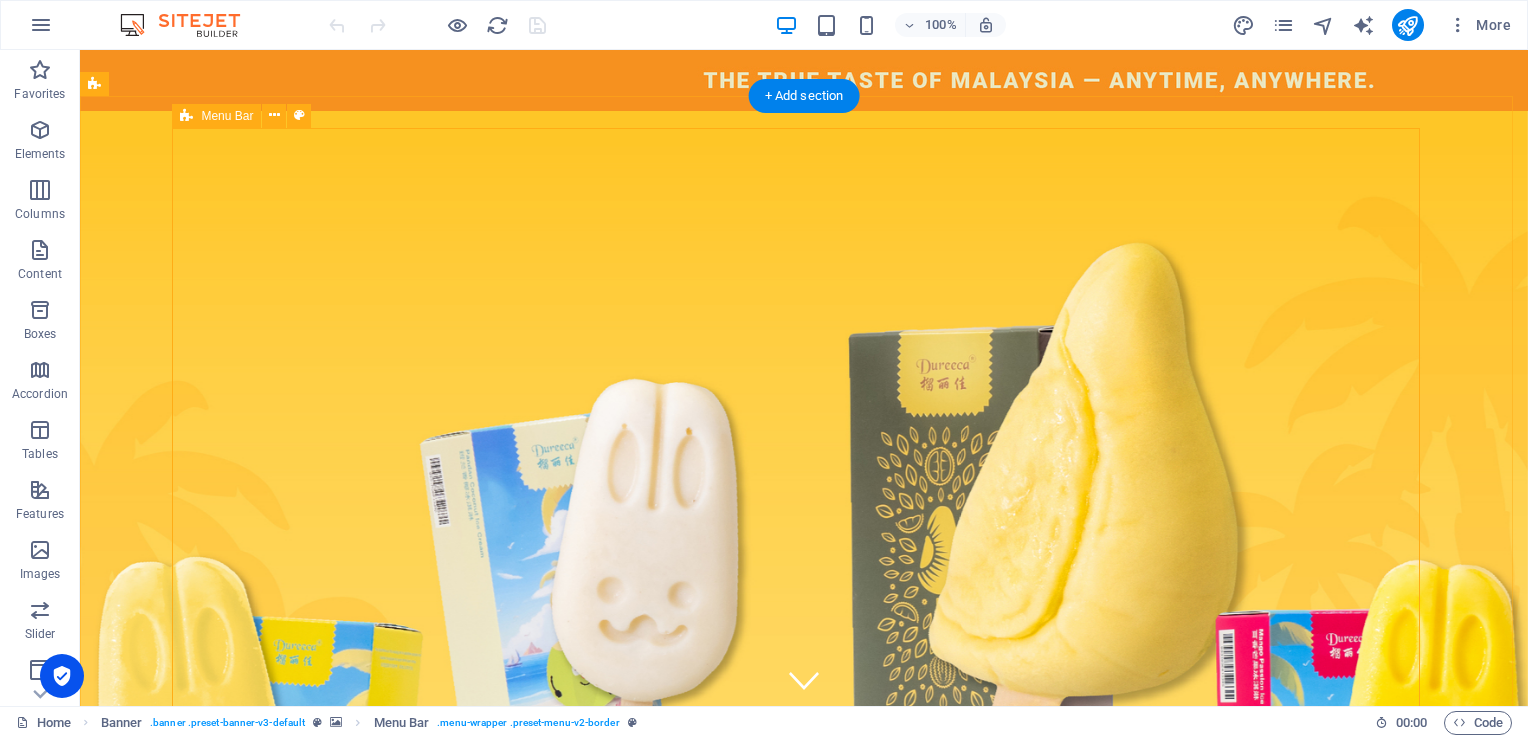 click on "Home About Us Our Products Contact Us" at bounding box center [804, 1593] 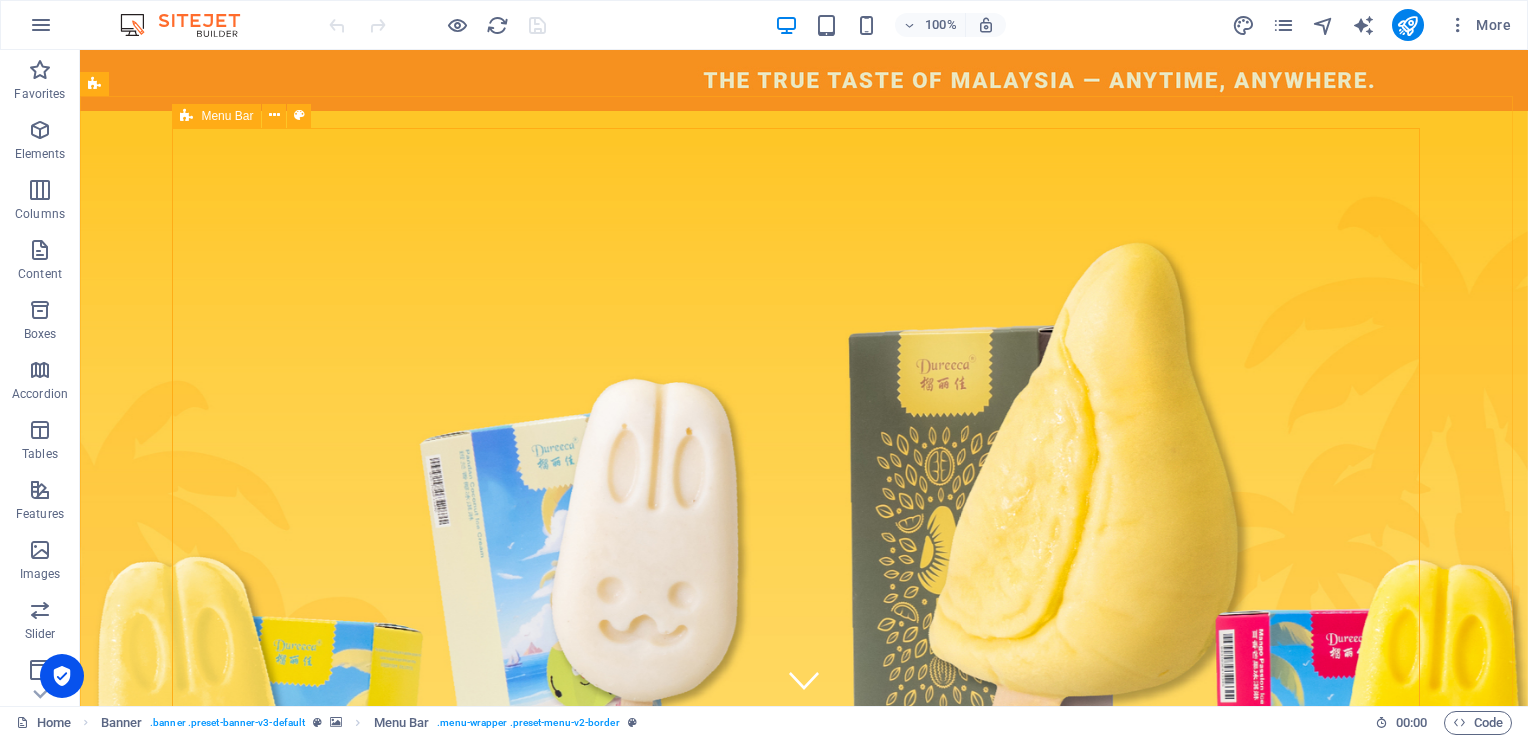 click at bounding box center [186, 116] 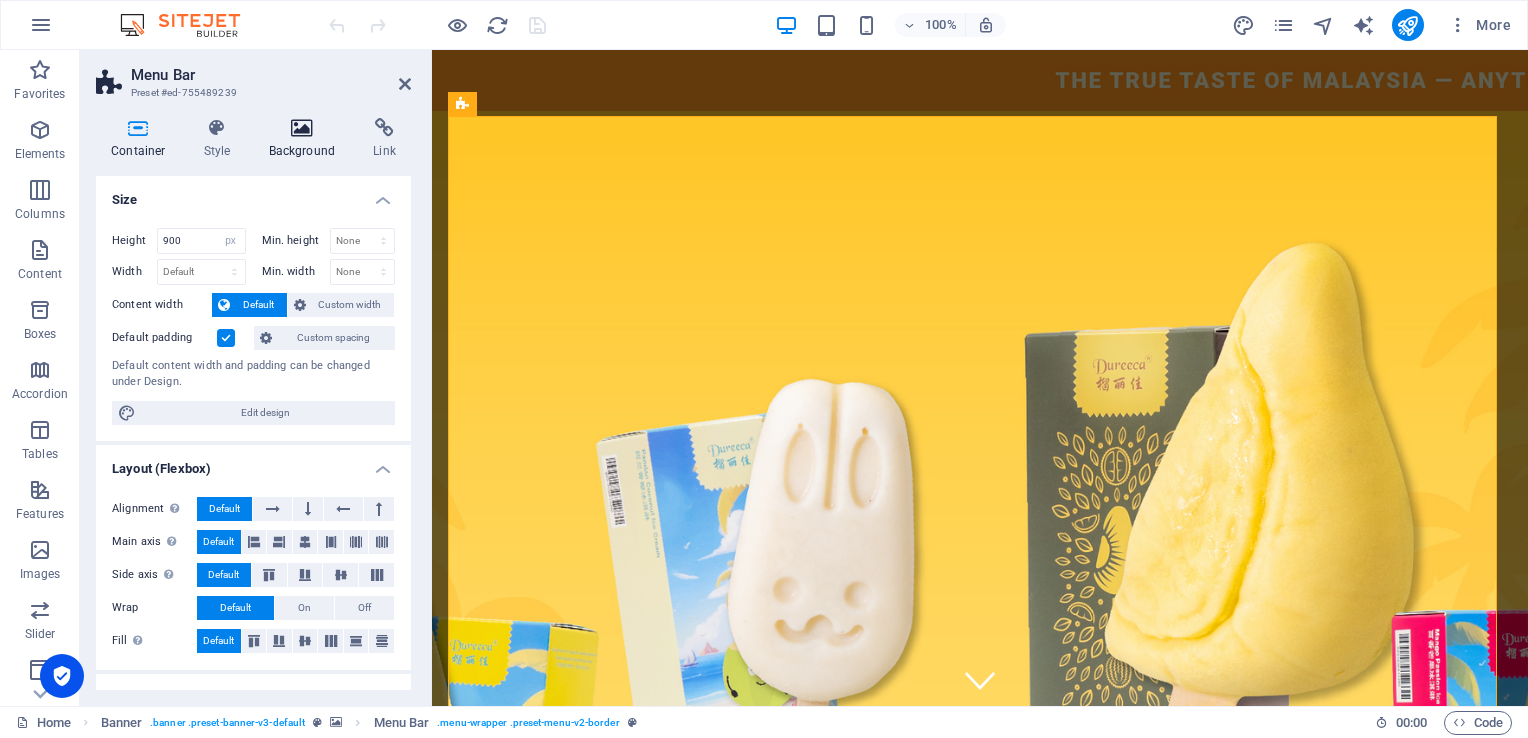 click on "Background" at bounding box center (306, 139) 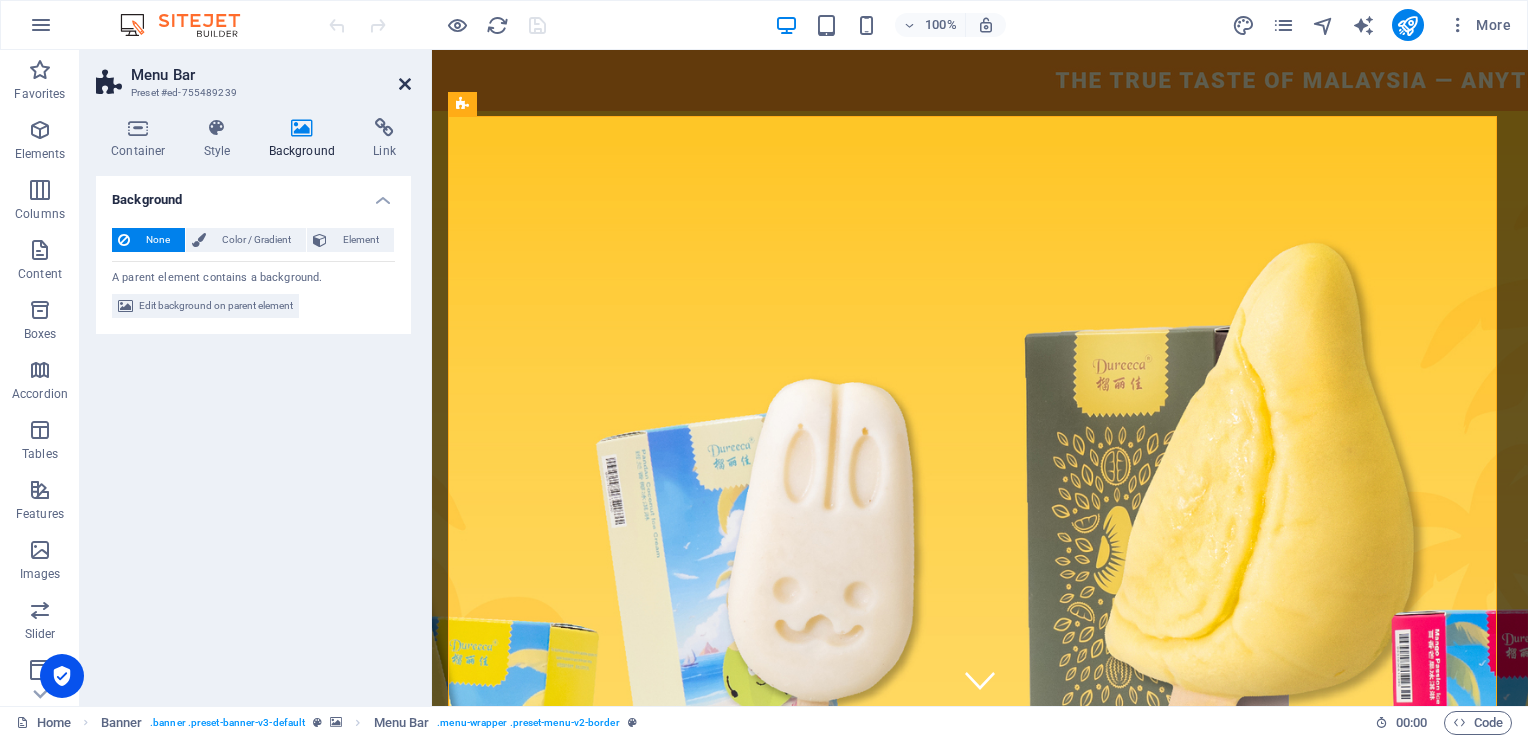 drag, startPoint x: 406, startPoint y: 76, endPoint x: 370, endPoint y: 55, distance: 41.677334 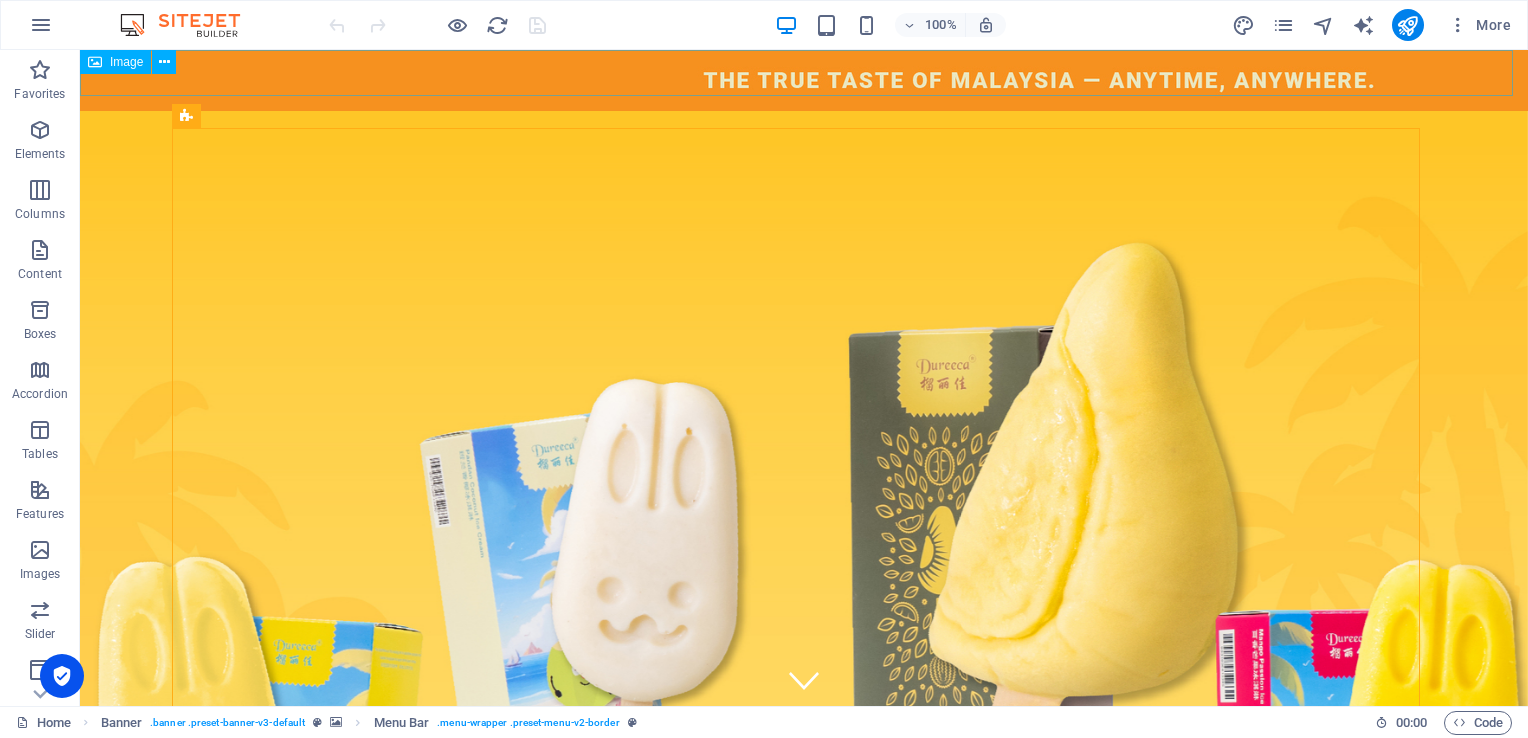click on "Image" at bounding box center (115, 62) 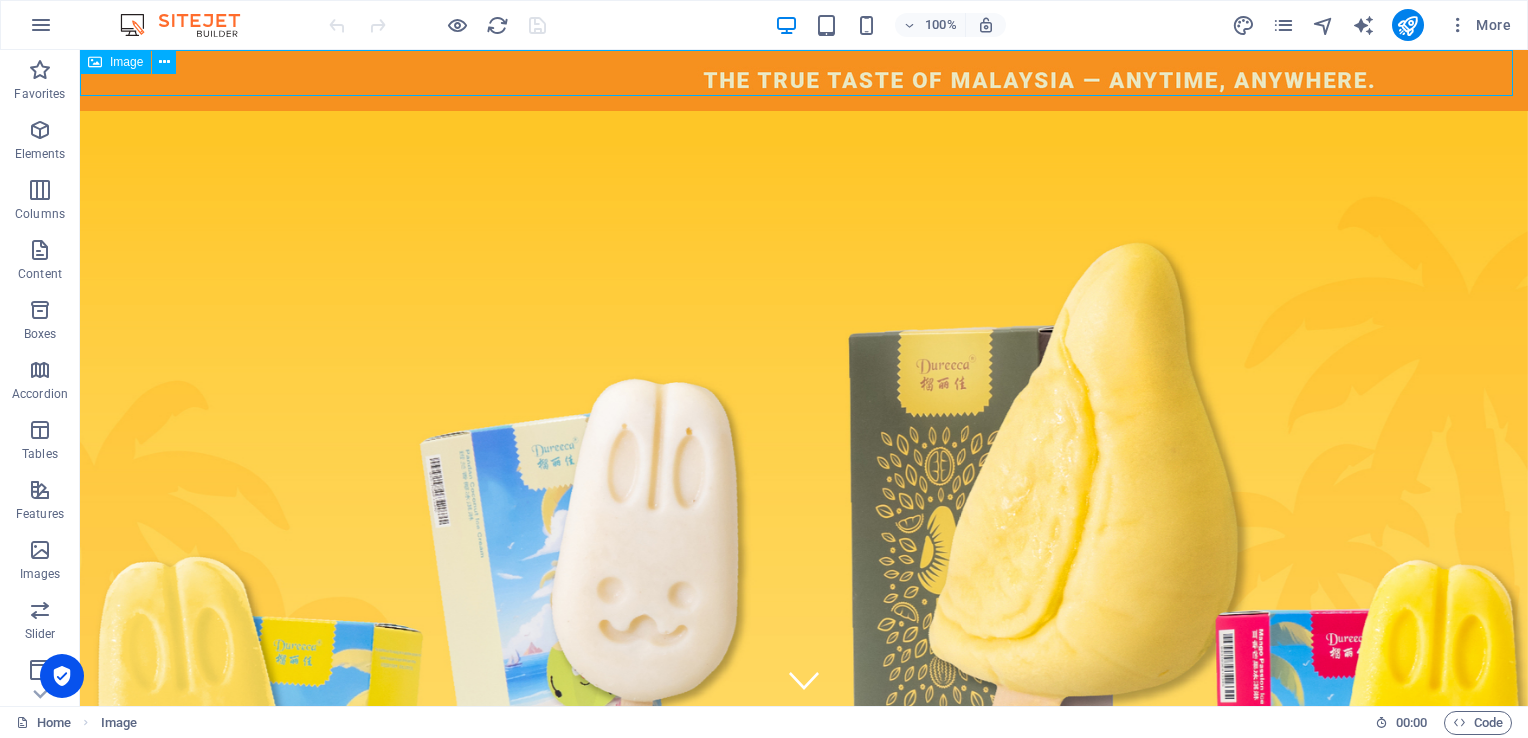 click on "Image" at bounding box center (126, 62) 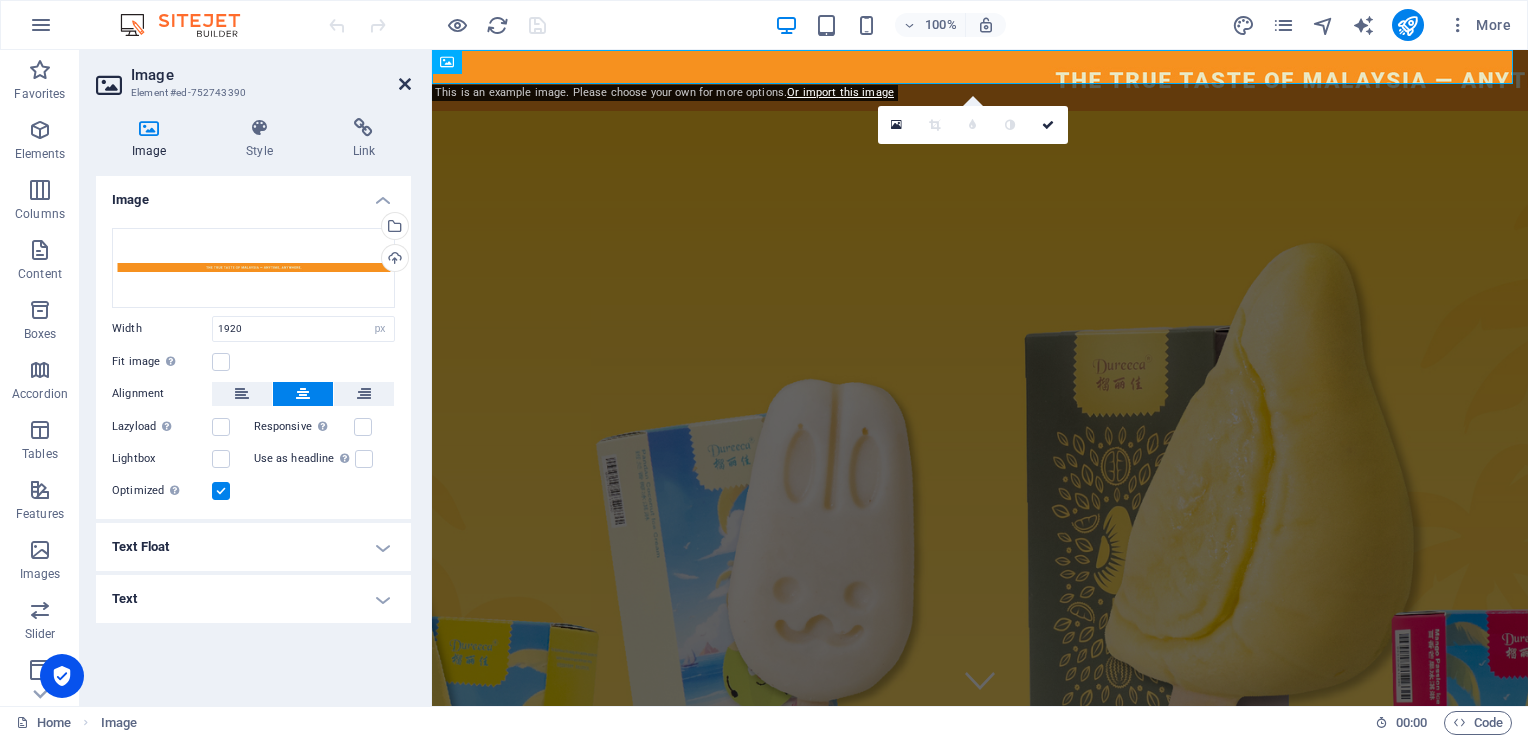 click at bounding box center (405, 84) 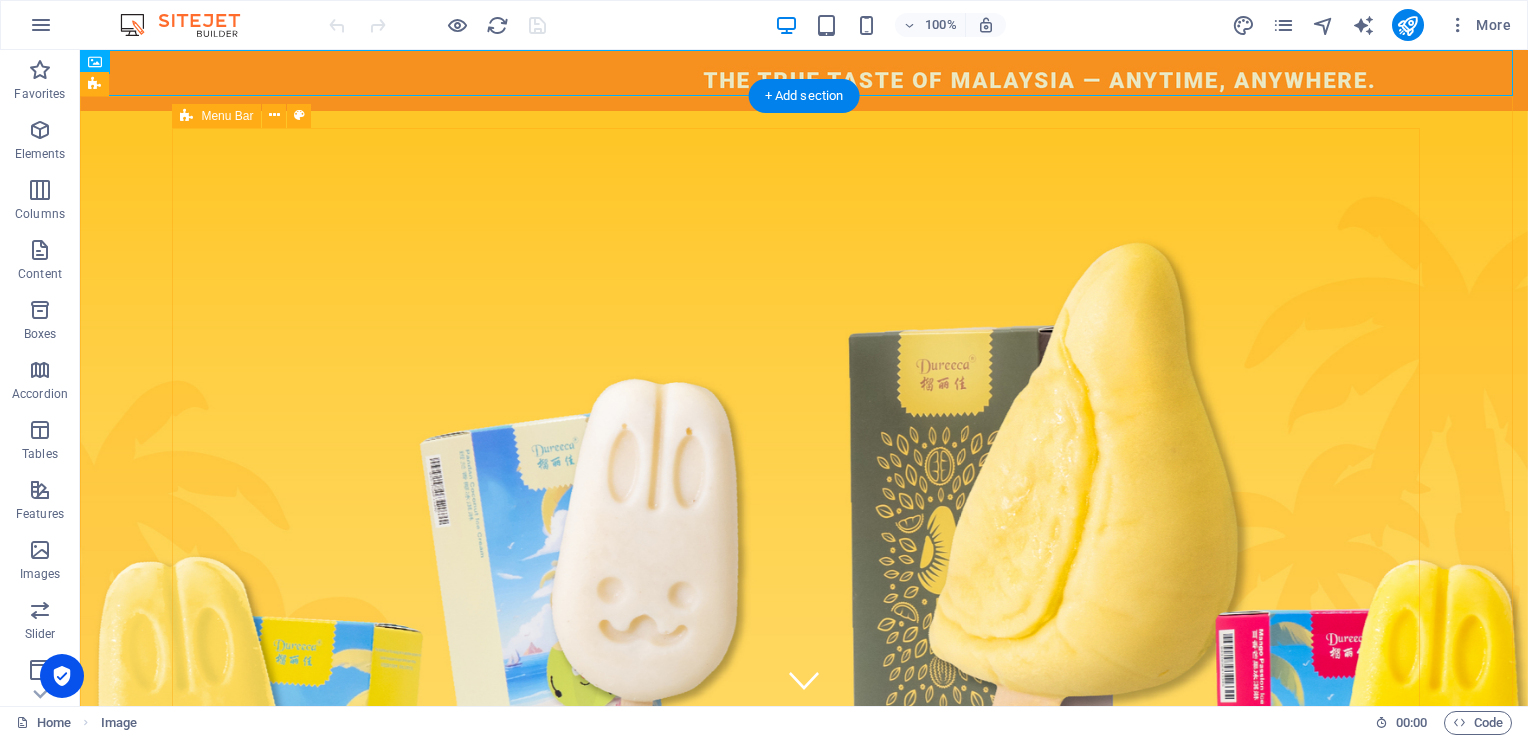 click at bounding box center (804, 611) 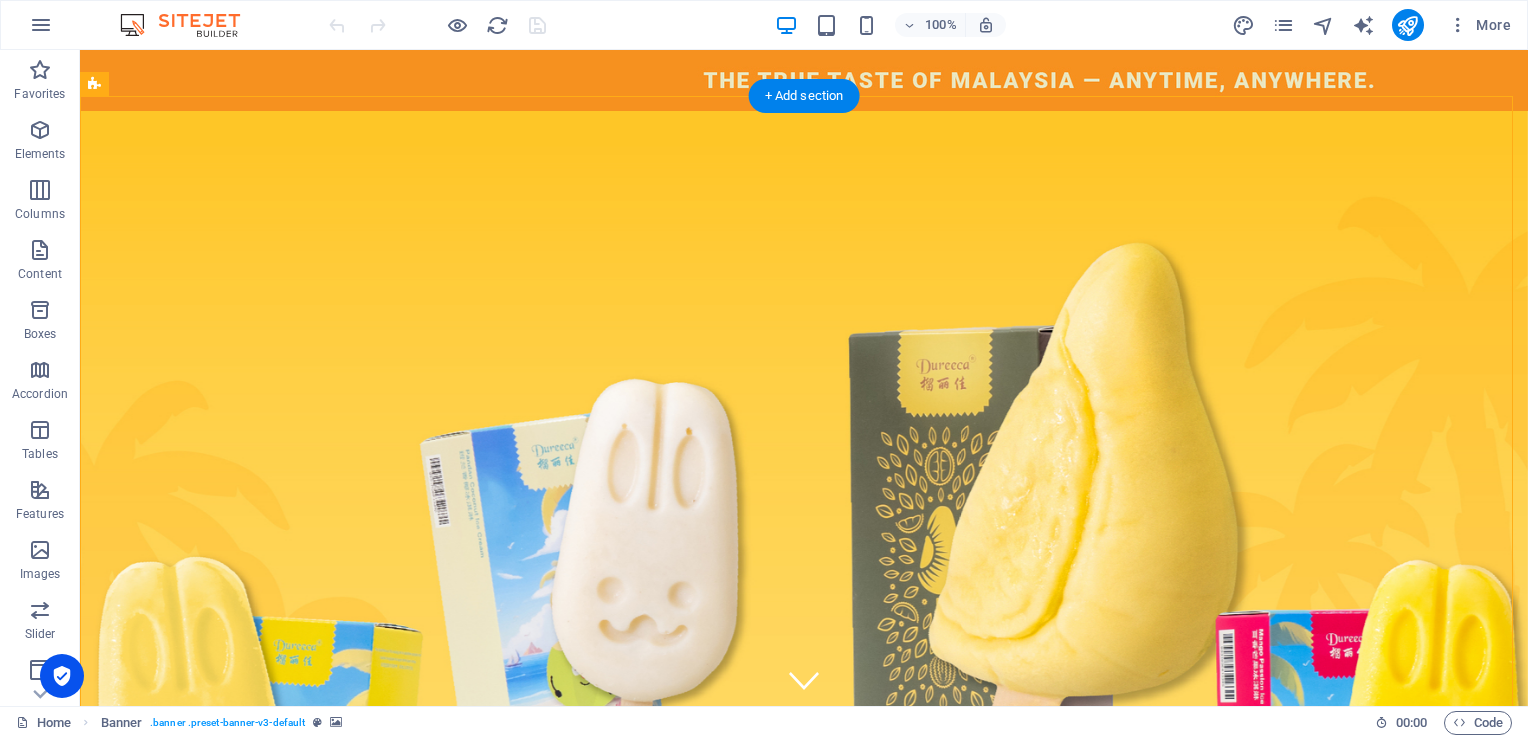 click at bounding box center [804, 611] 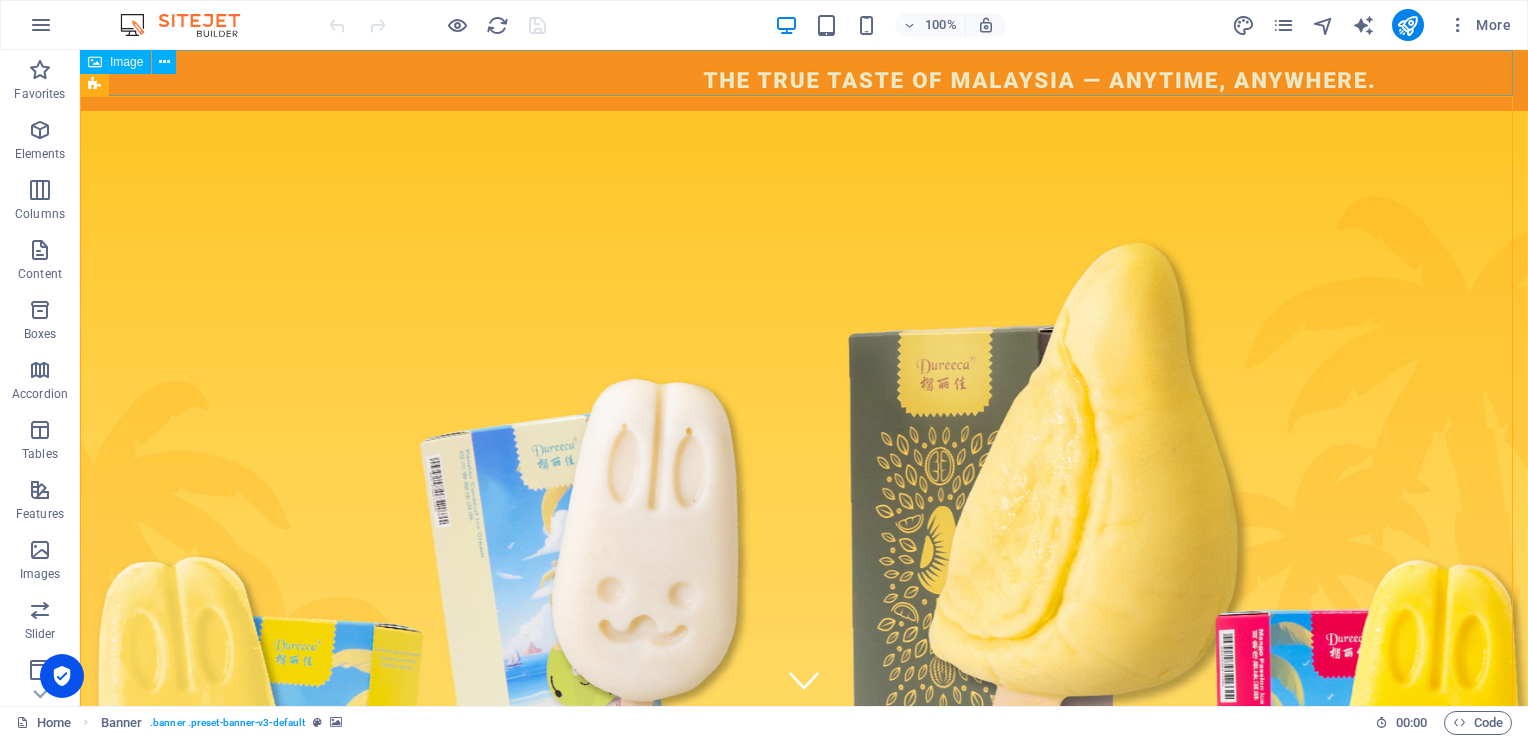click on "Image" at bounding box center [126, 62] 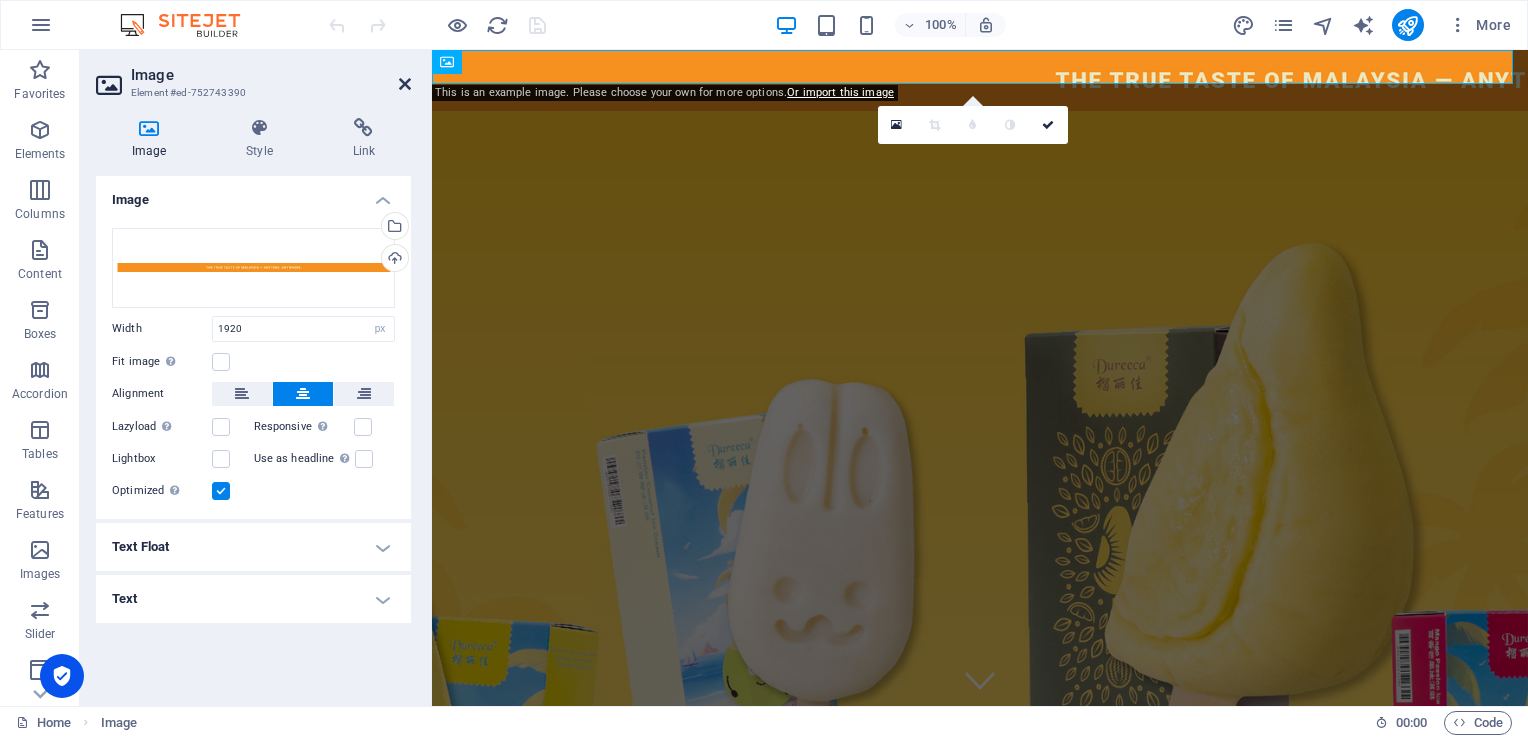 click at bounding box center (405, 84) 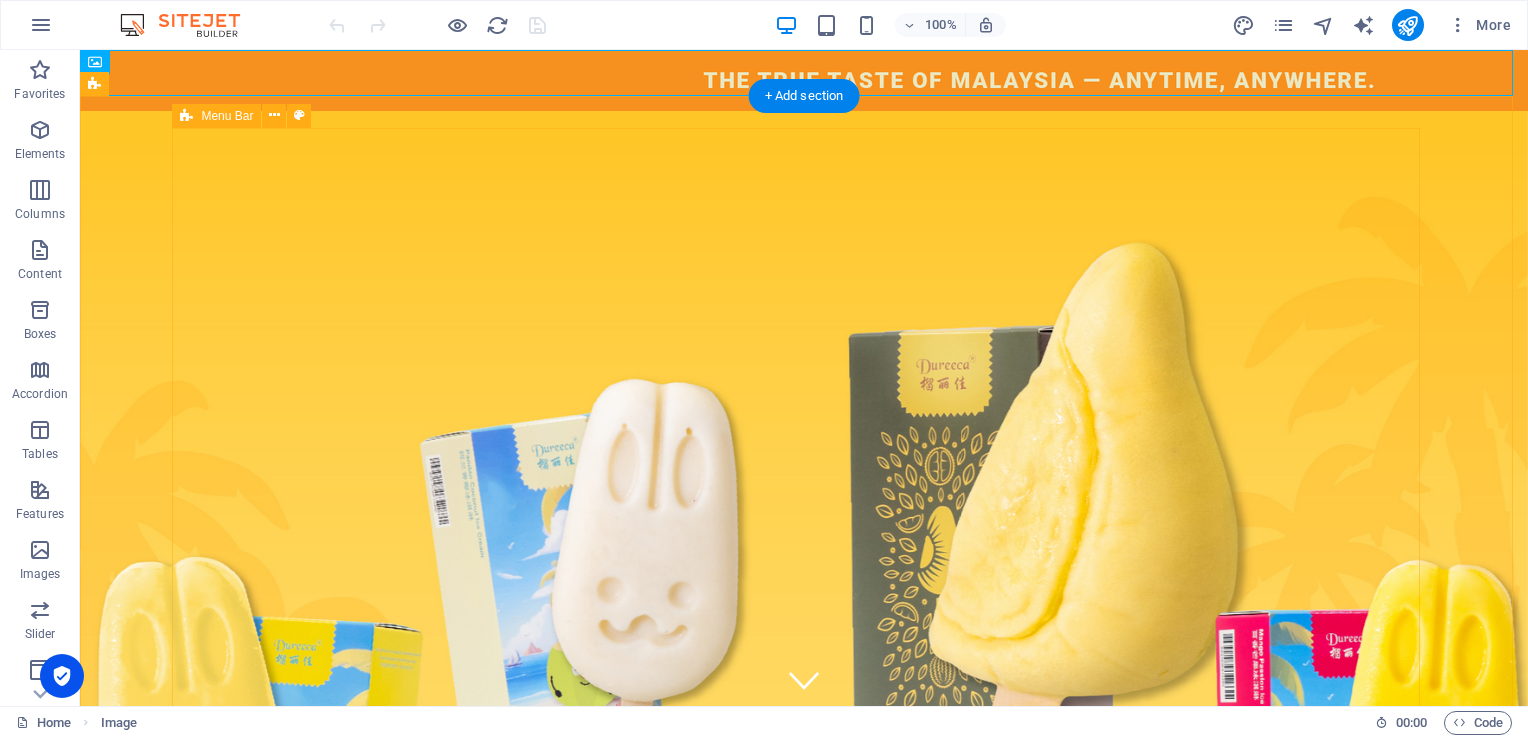 click on "Home About Us Our Products Contact Us" at bounding box center [804, 1593] 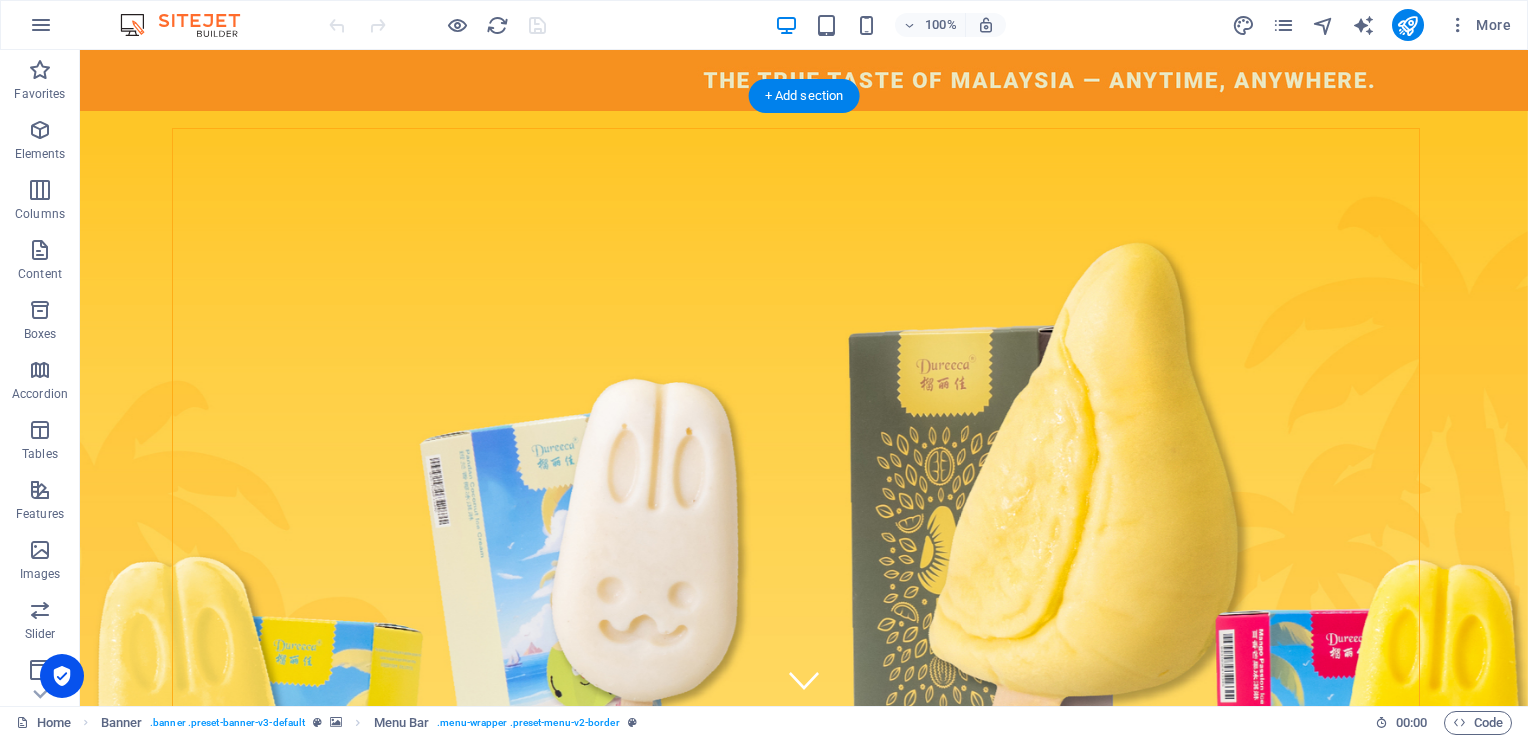 click at bounding box center [804, 611] 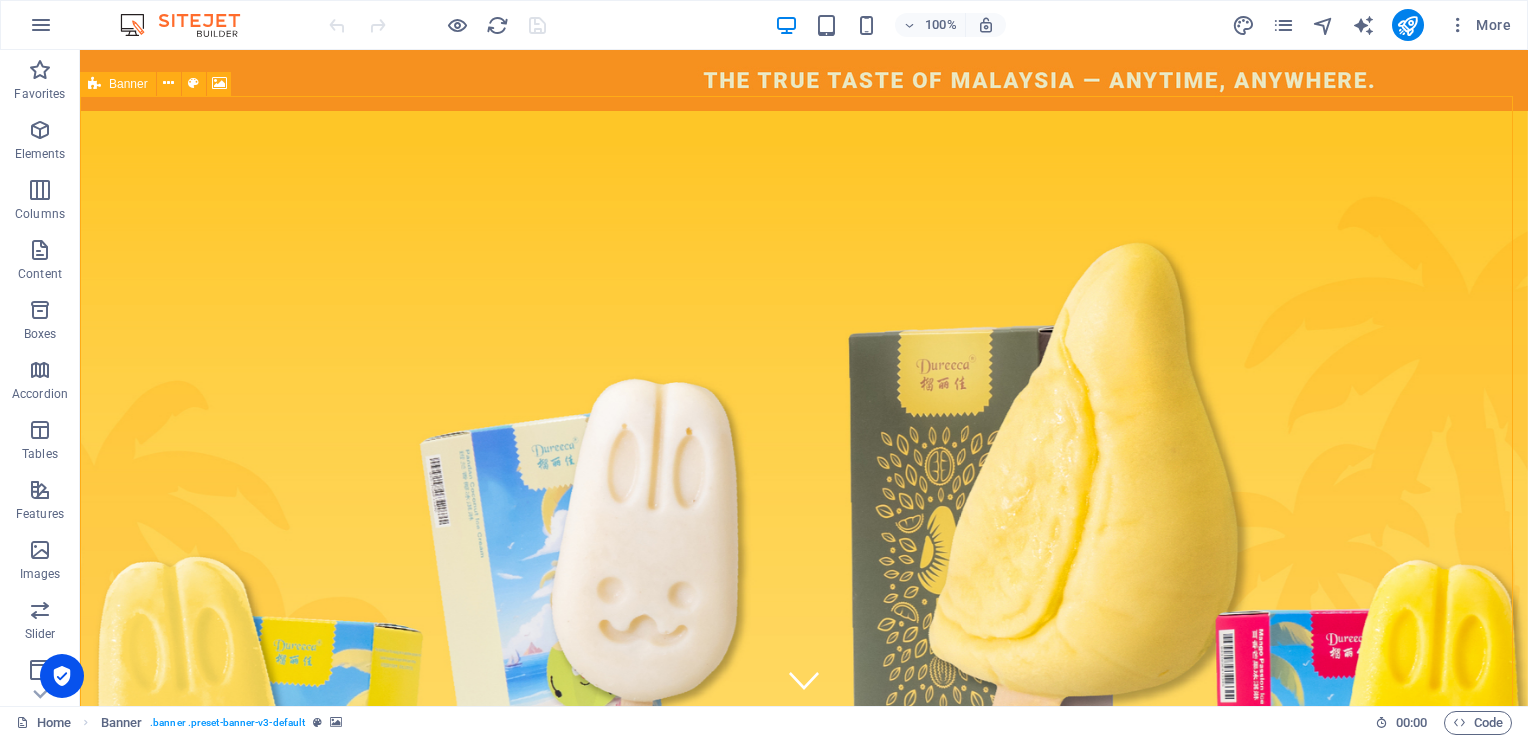 click at bounding box center [94, 84] 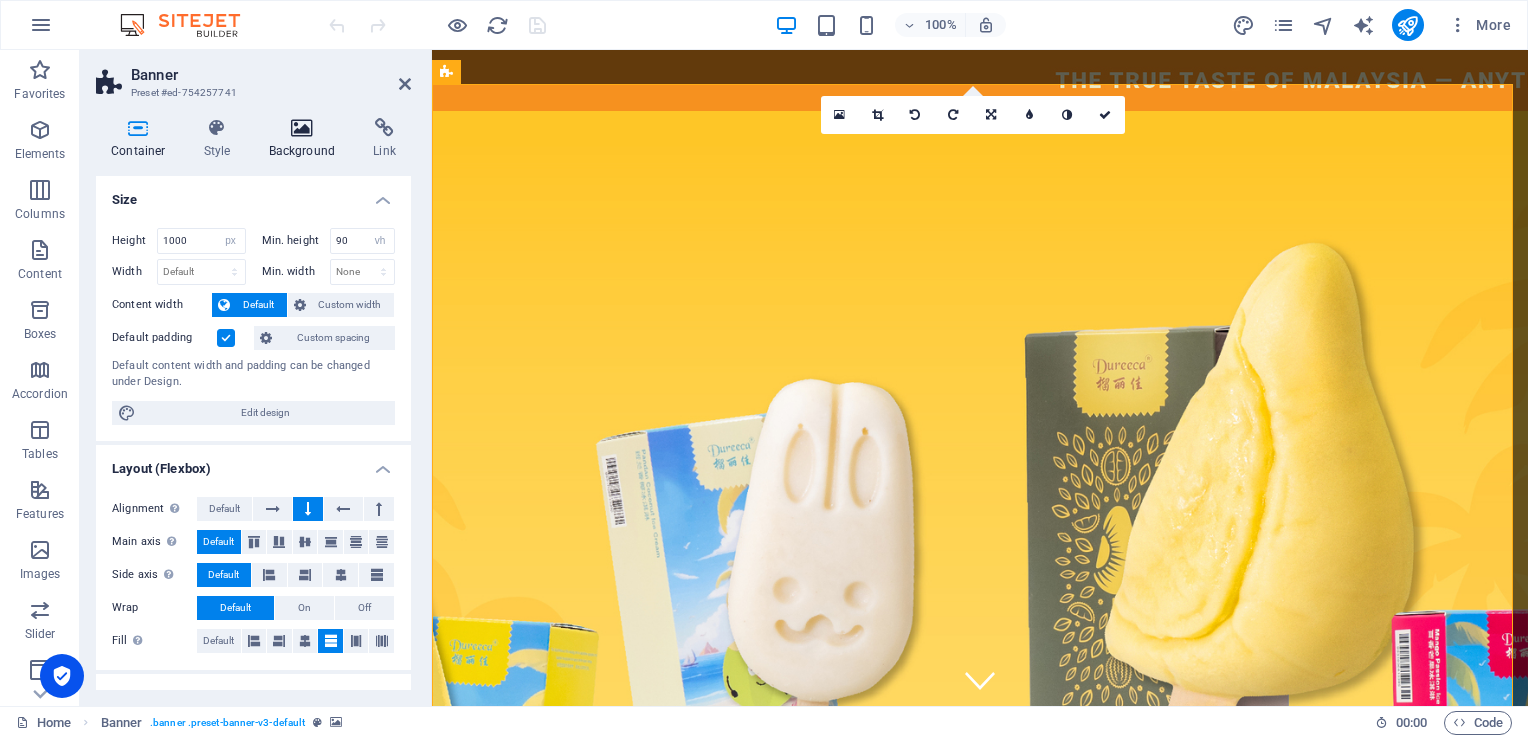click on "Background" at bounding box center [306, 139] 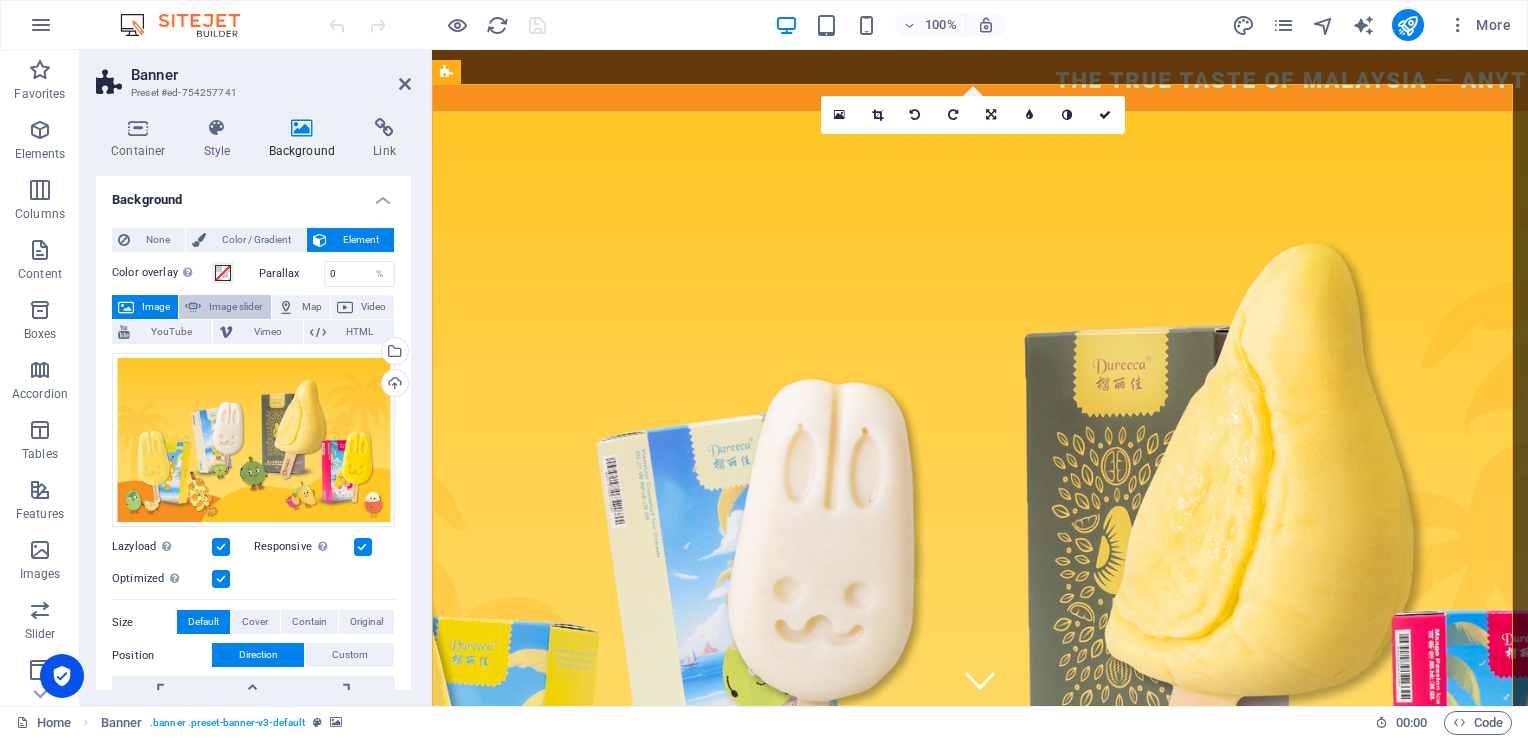click on "Image slider" at bounding box center (235, 307) 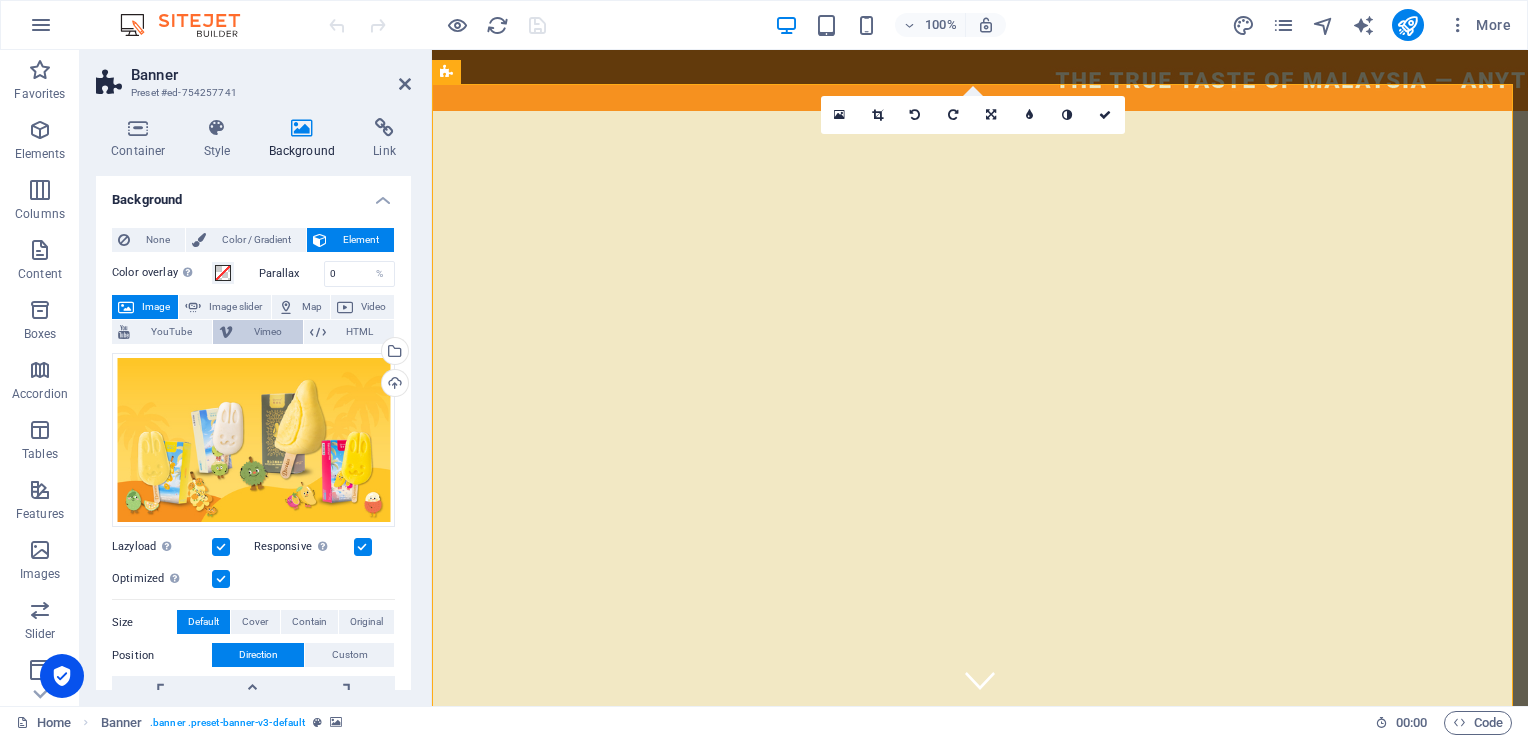 select on "ms" 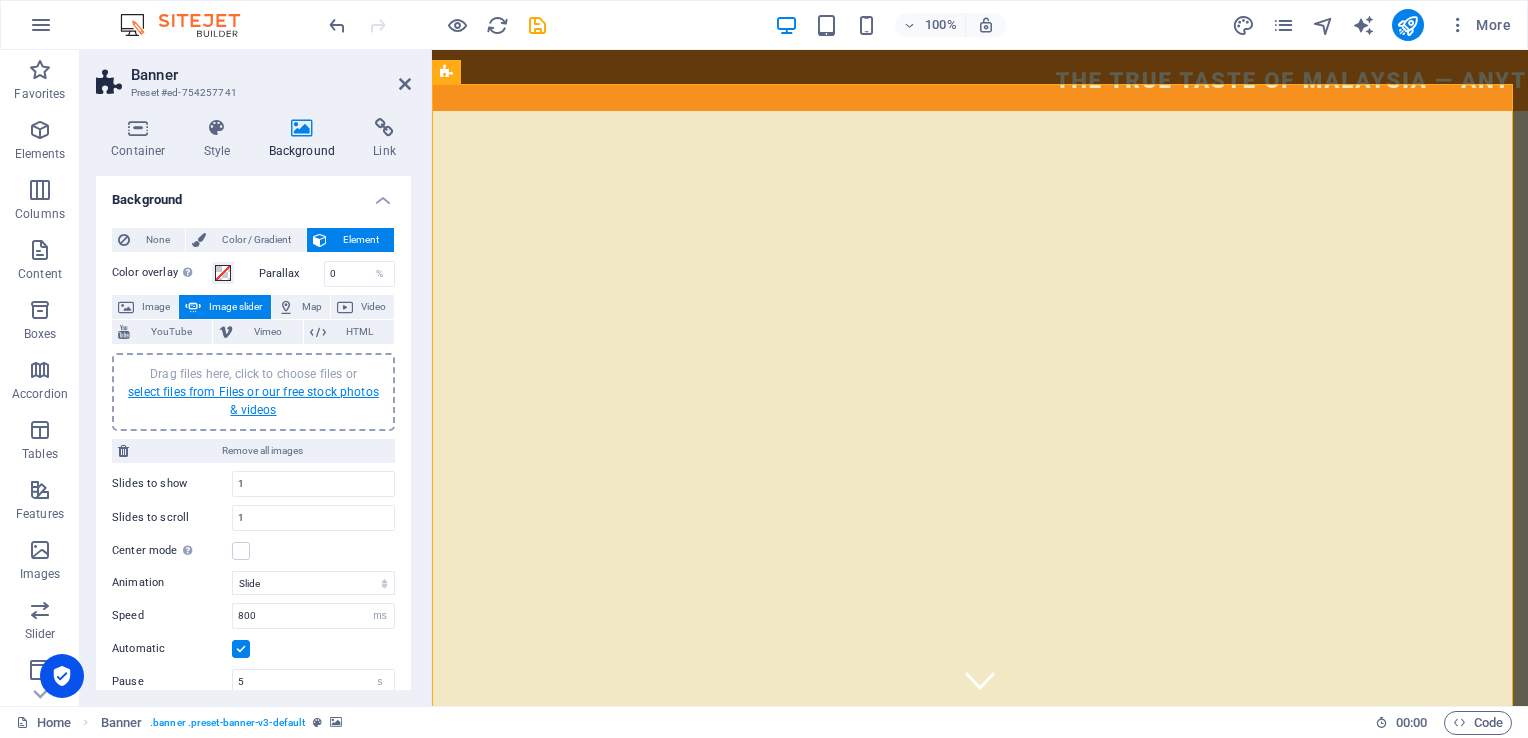 click on "select files from Files or our free stock photos & videos" at bounding box center (253, 401) 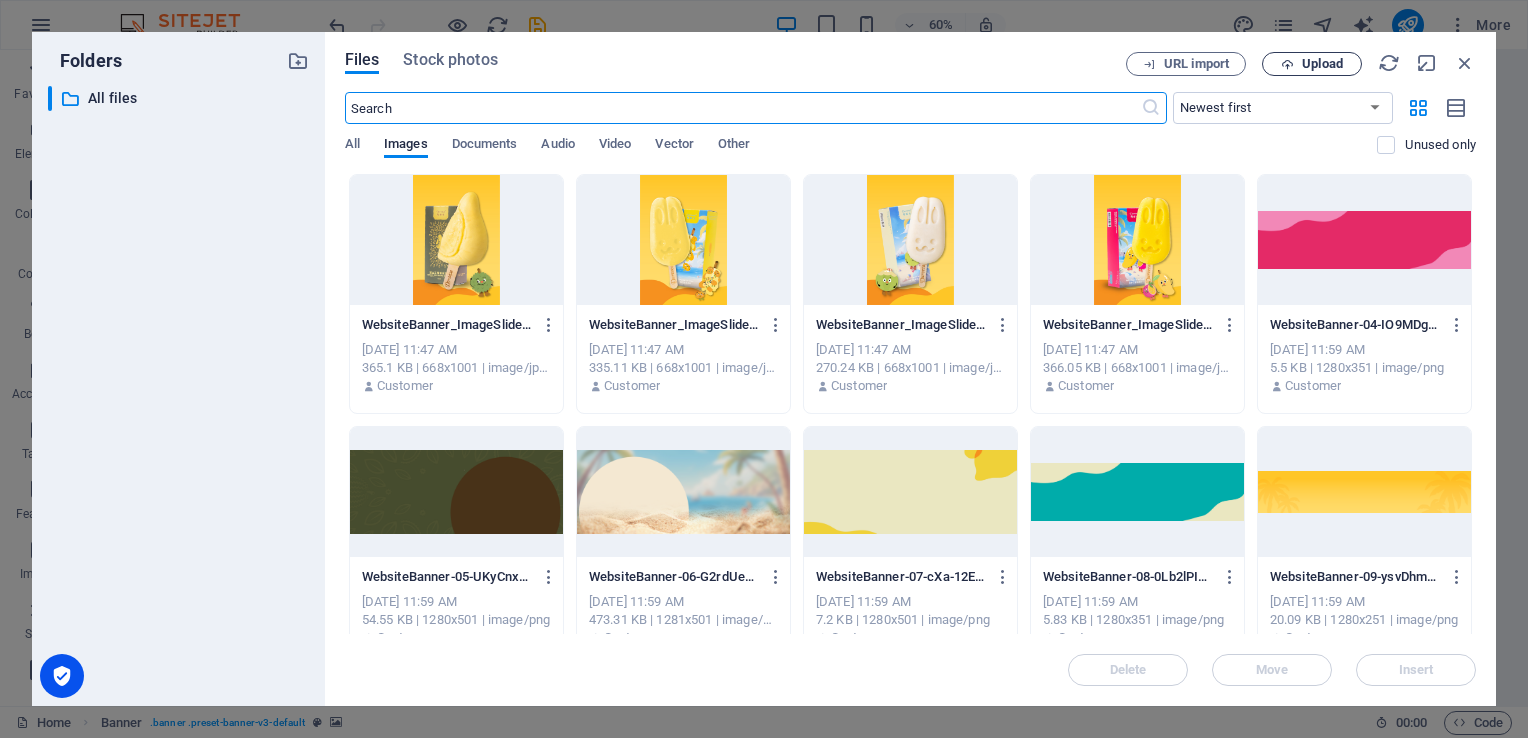 click at bounding box center [1287, 64] 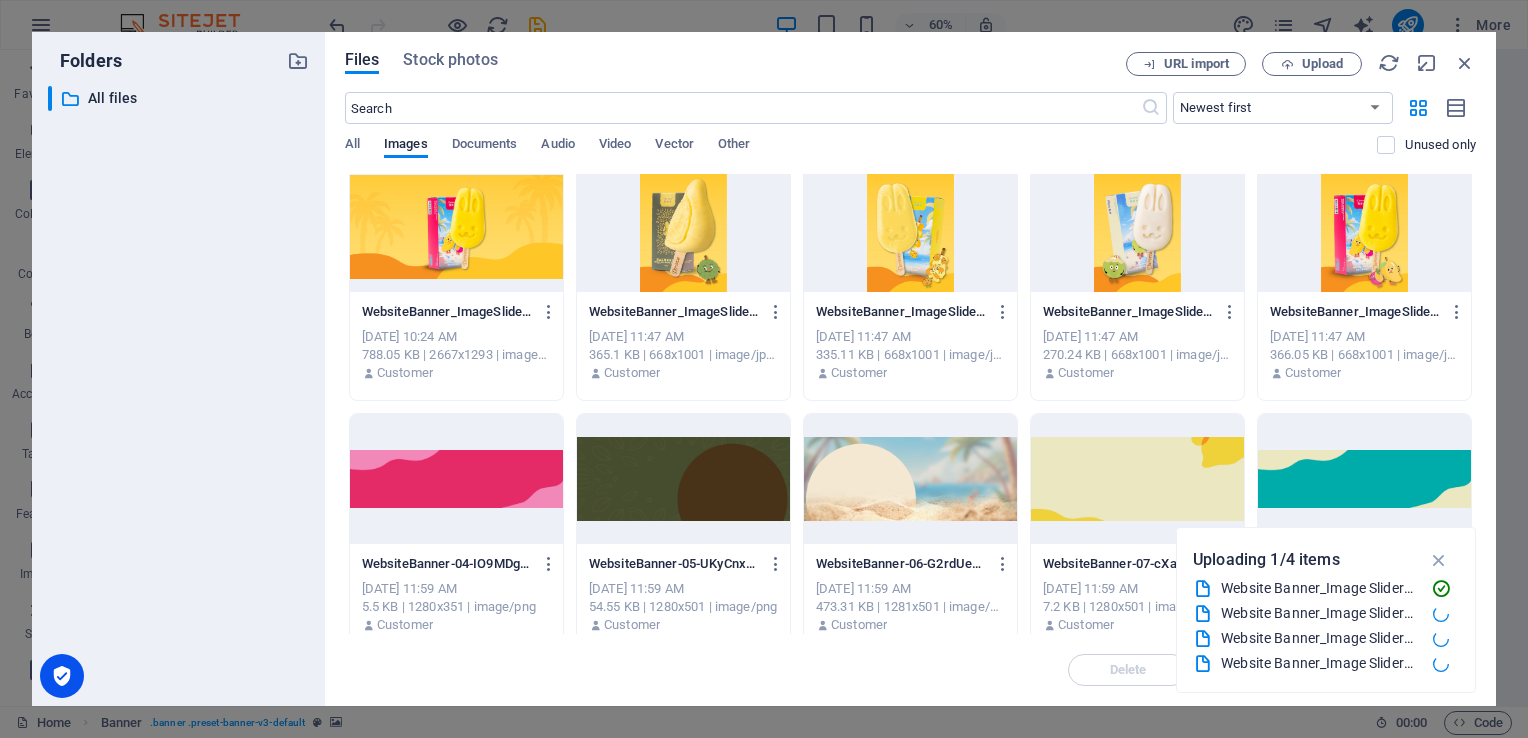 scroll, scrollTop: 0, scrollLeft: 0, axis: both 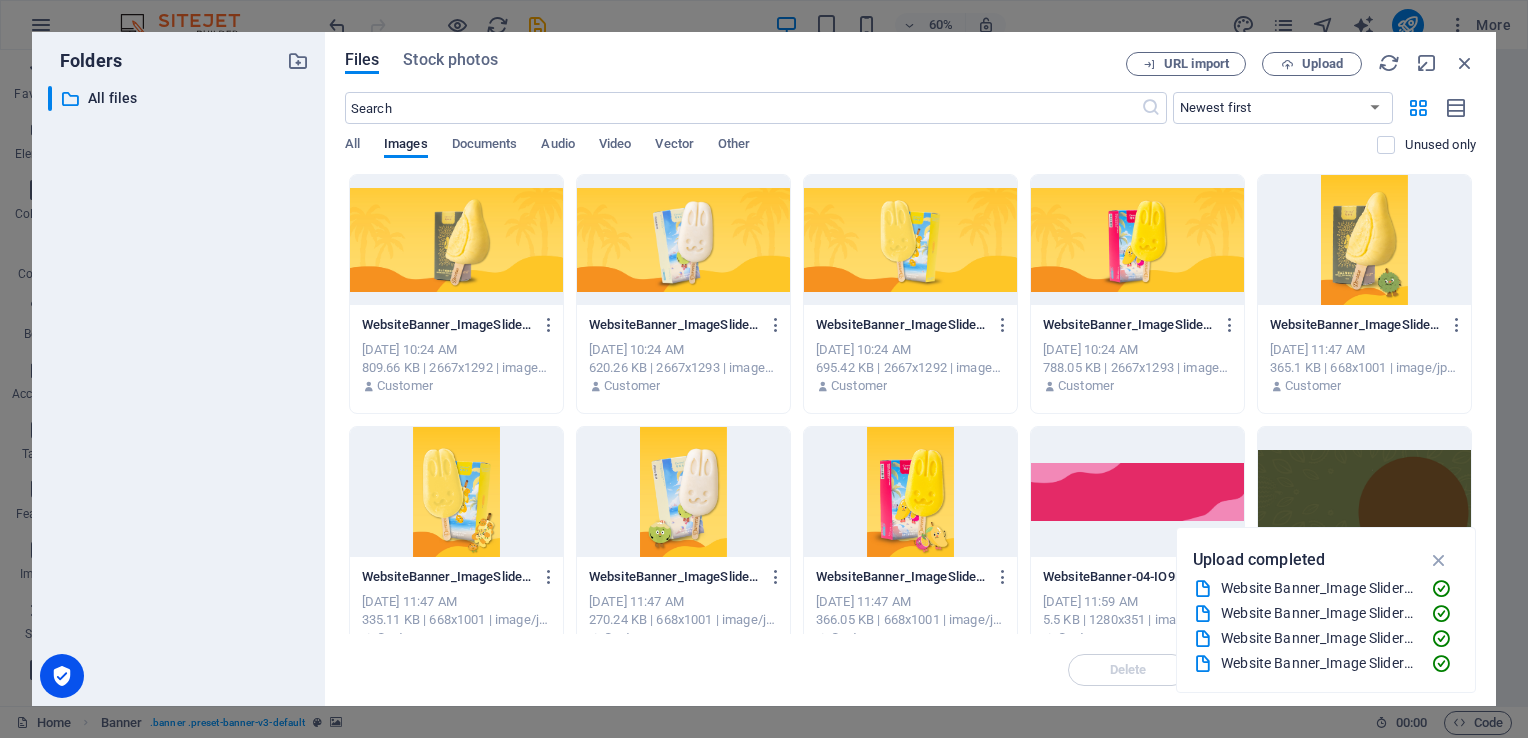 drag, startPoint x: 340, startPoint y: 237, endPoint x: 1036, endPoint y: 287, distance: 697.79364 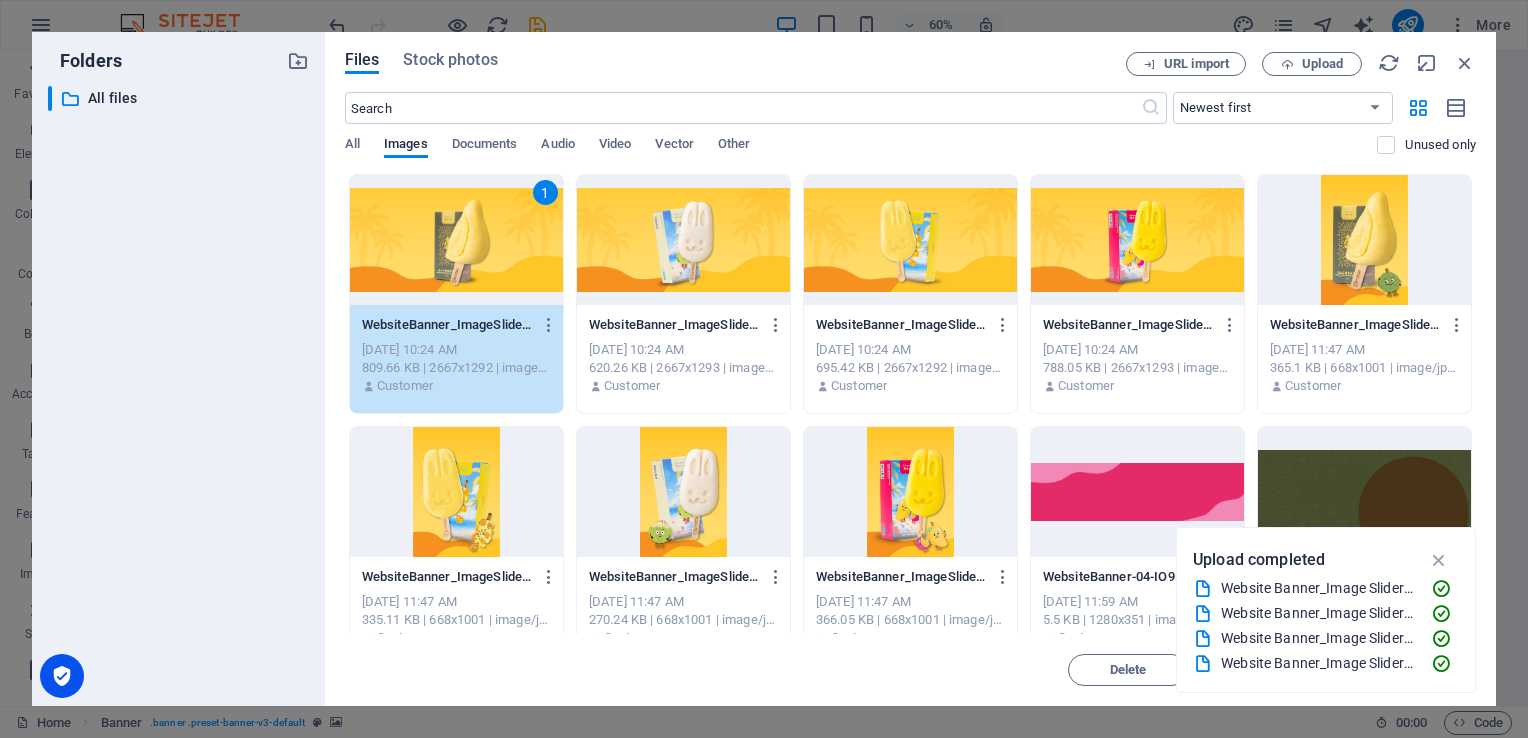 click on "1" at bounding box center (456, 240) 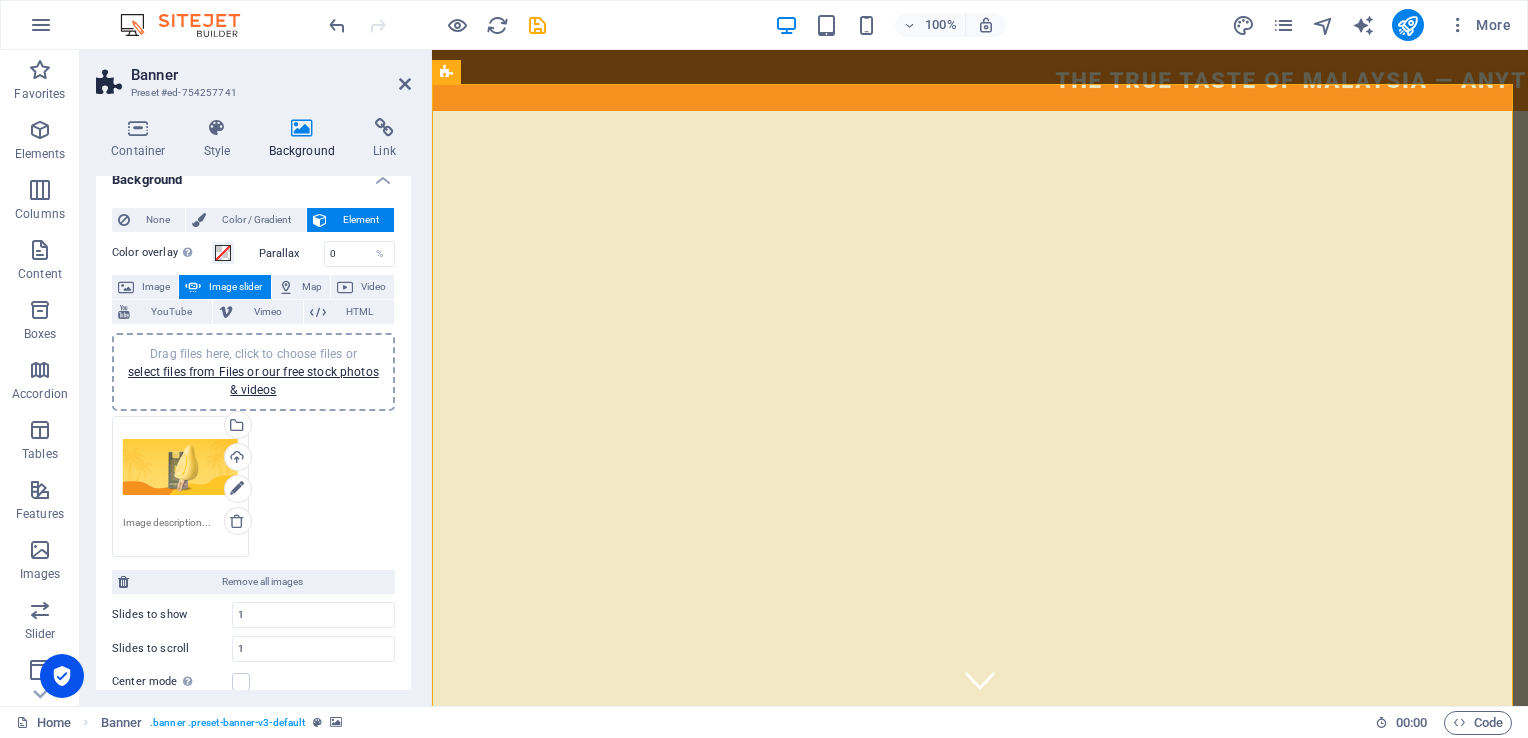 scroll, scrollTop: 0, scrollLeft: 0, axis: both 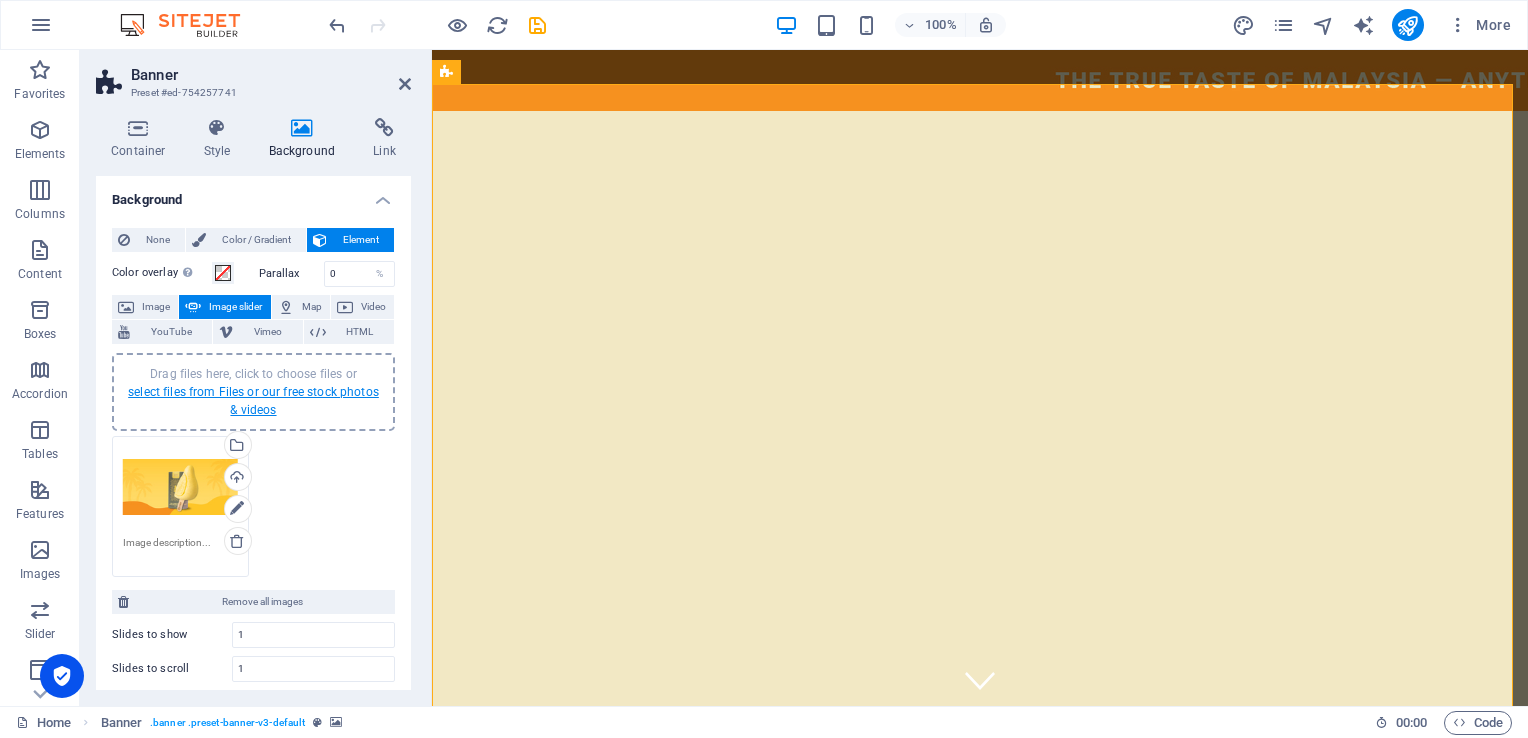 click on "select files from Files or our free stock photos & videos" at bounding box center [253, 401] 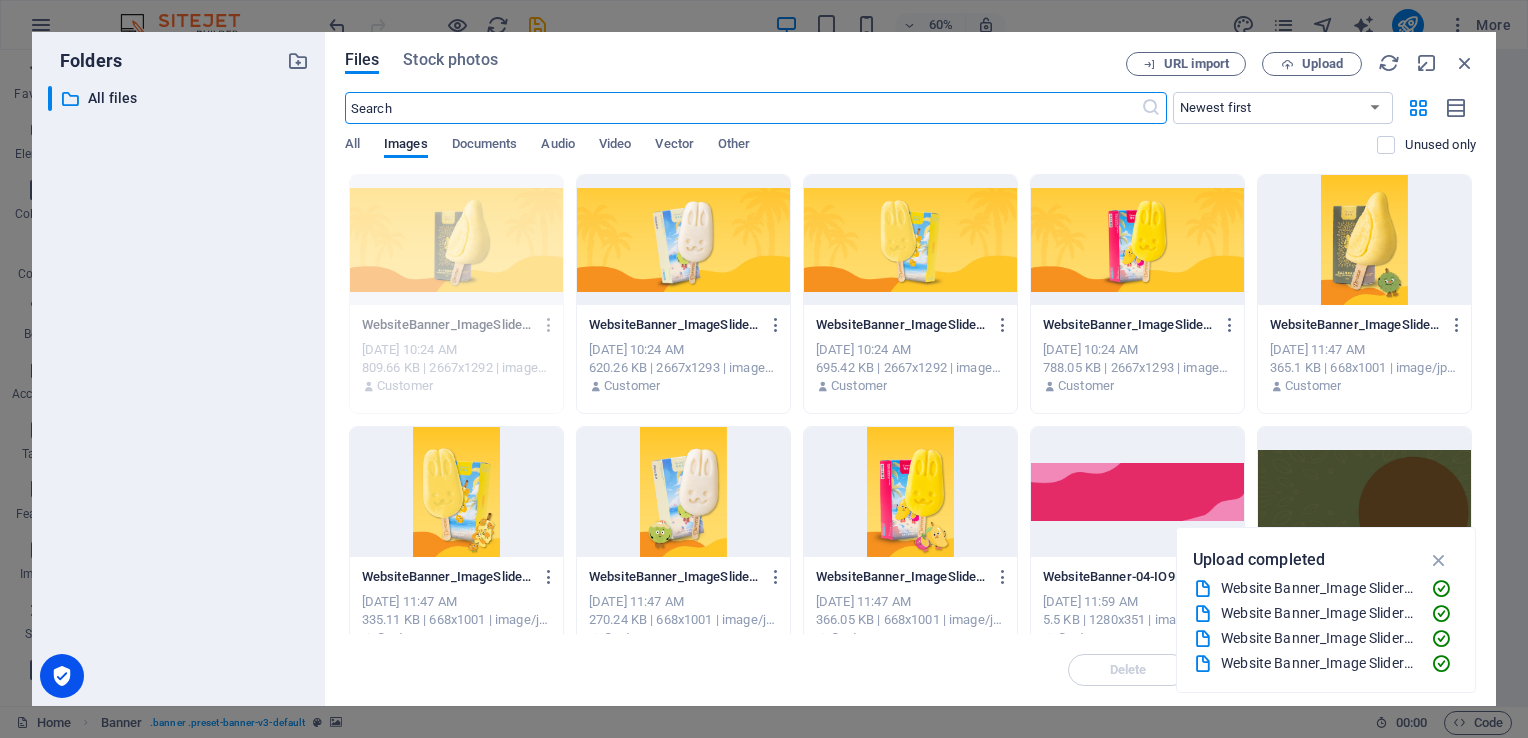 click at bounding box center (683, 240) 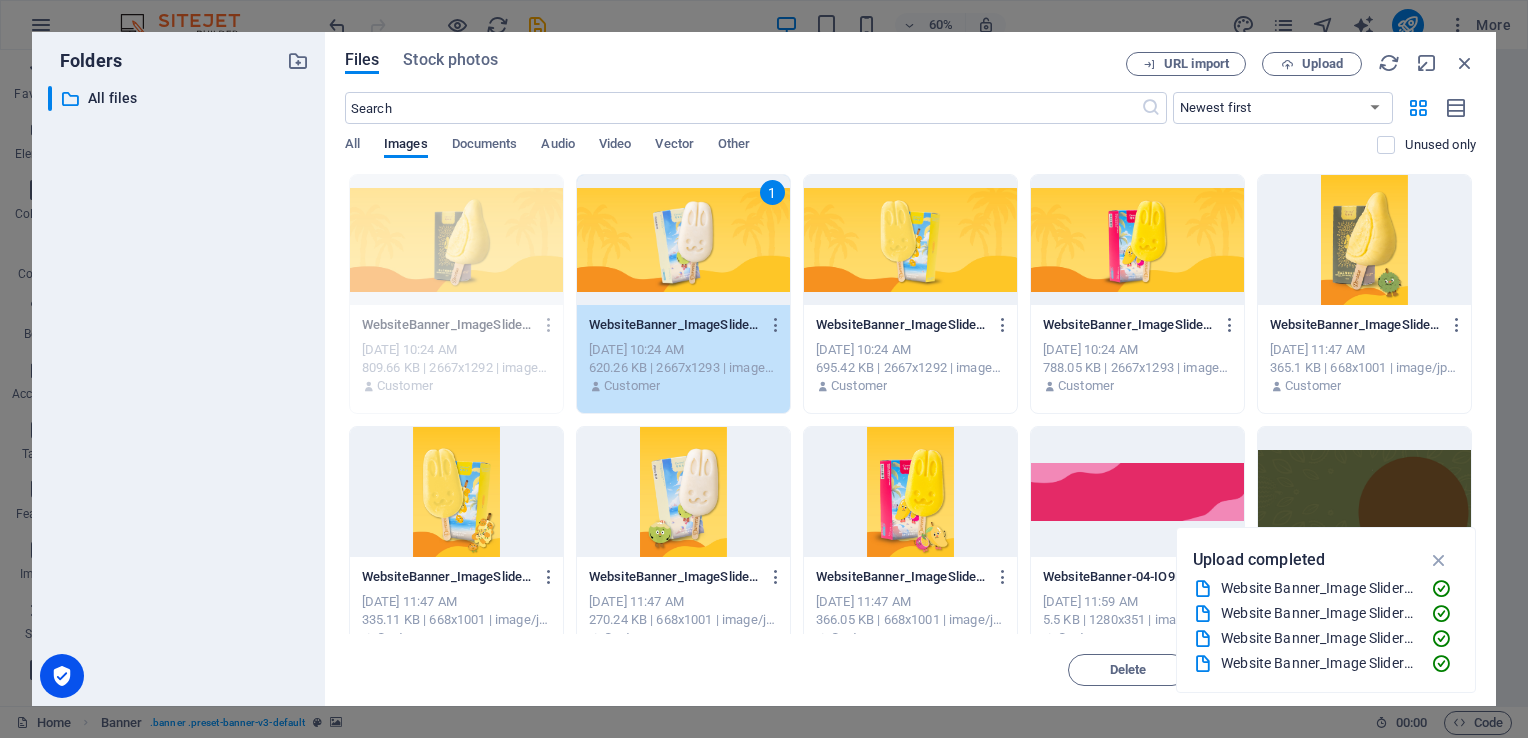 click on "1" at bounding box center (683, 240) 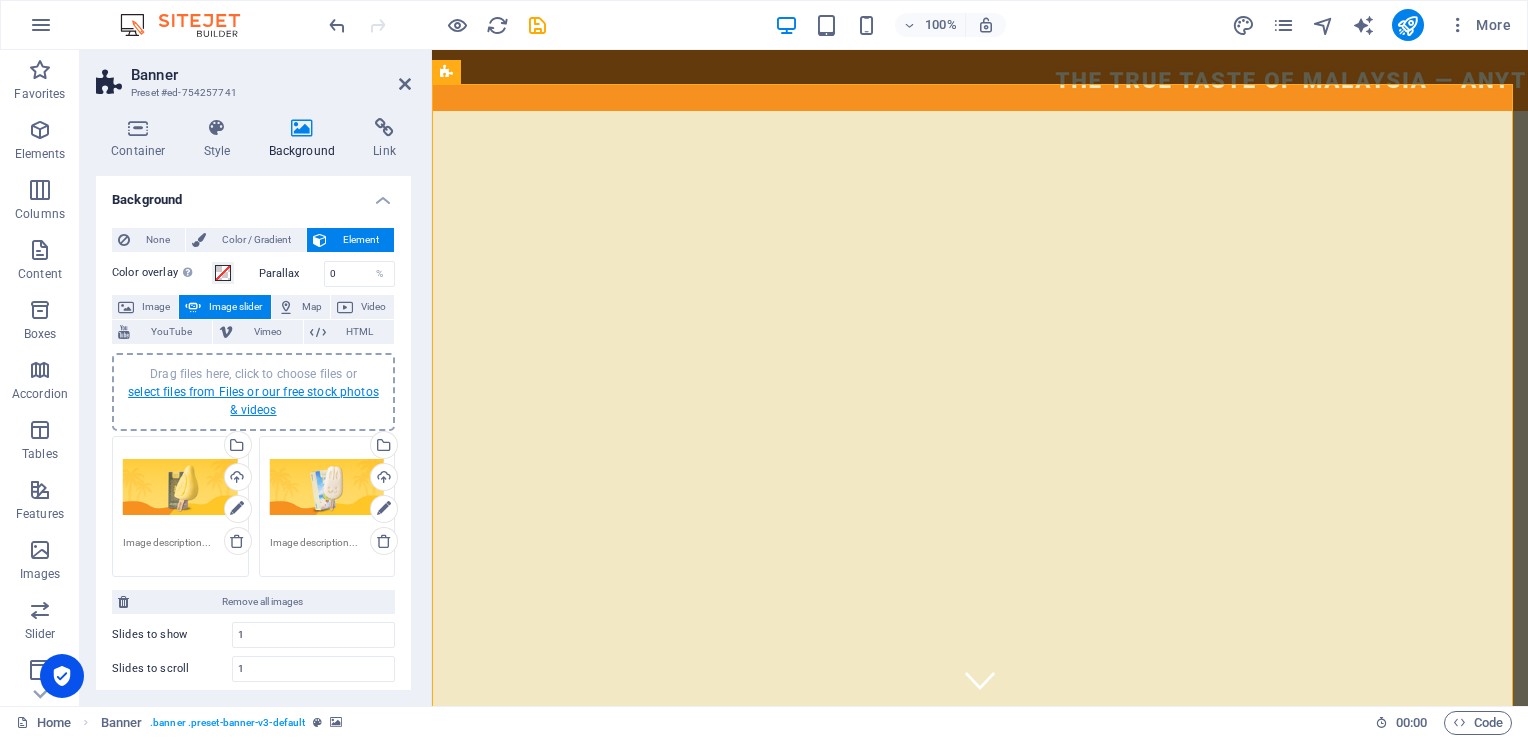 click on "select files from Files or our free stock photos & videos" at bounding box center (253, 401) 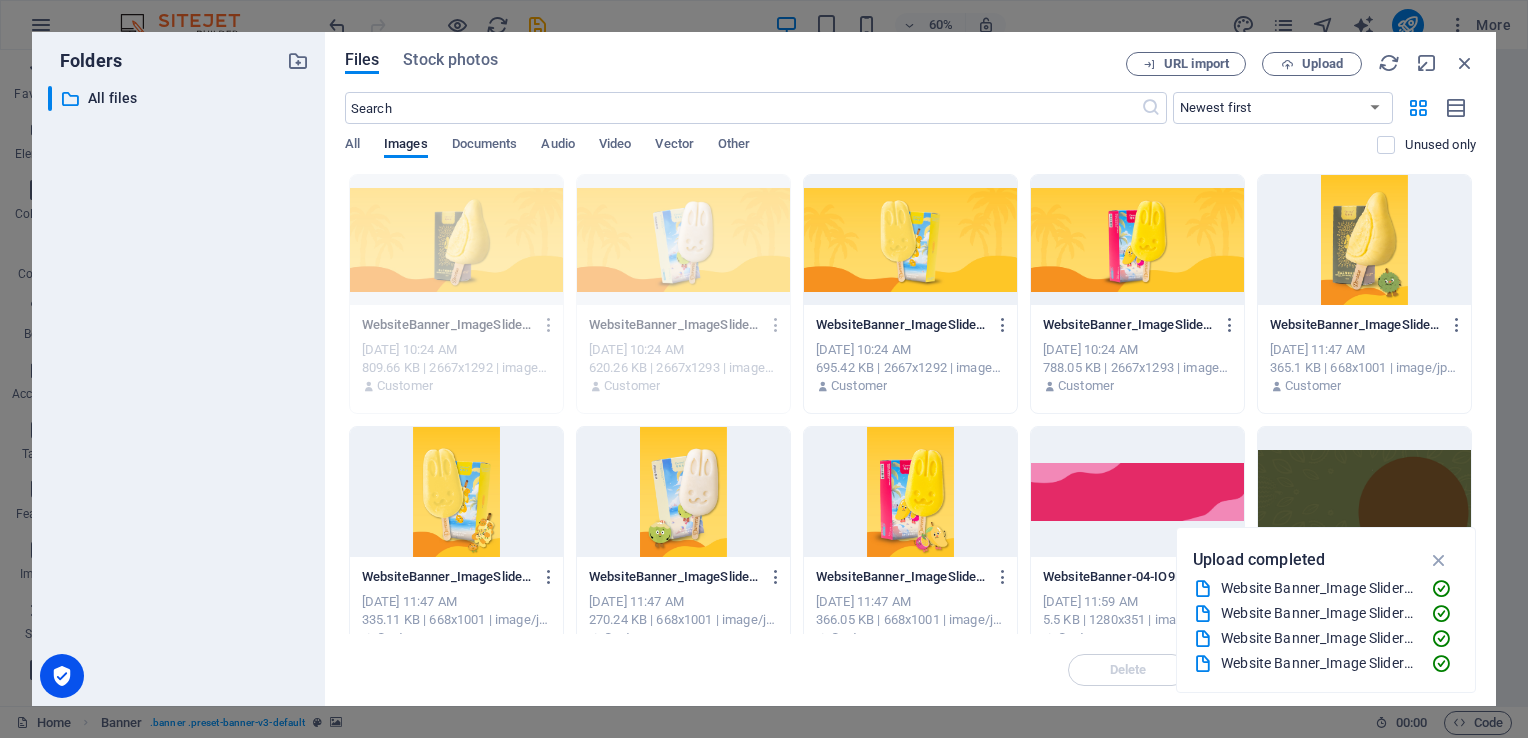 click at bounding box center [910, 240] 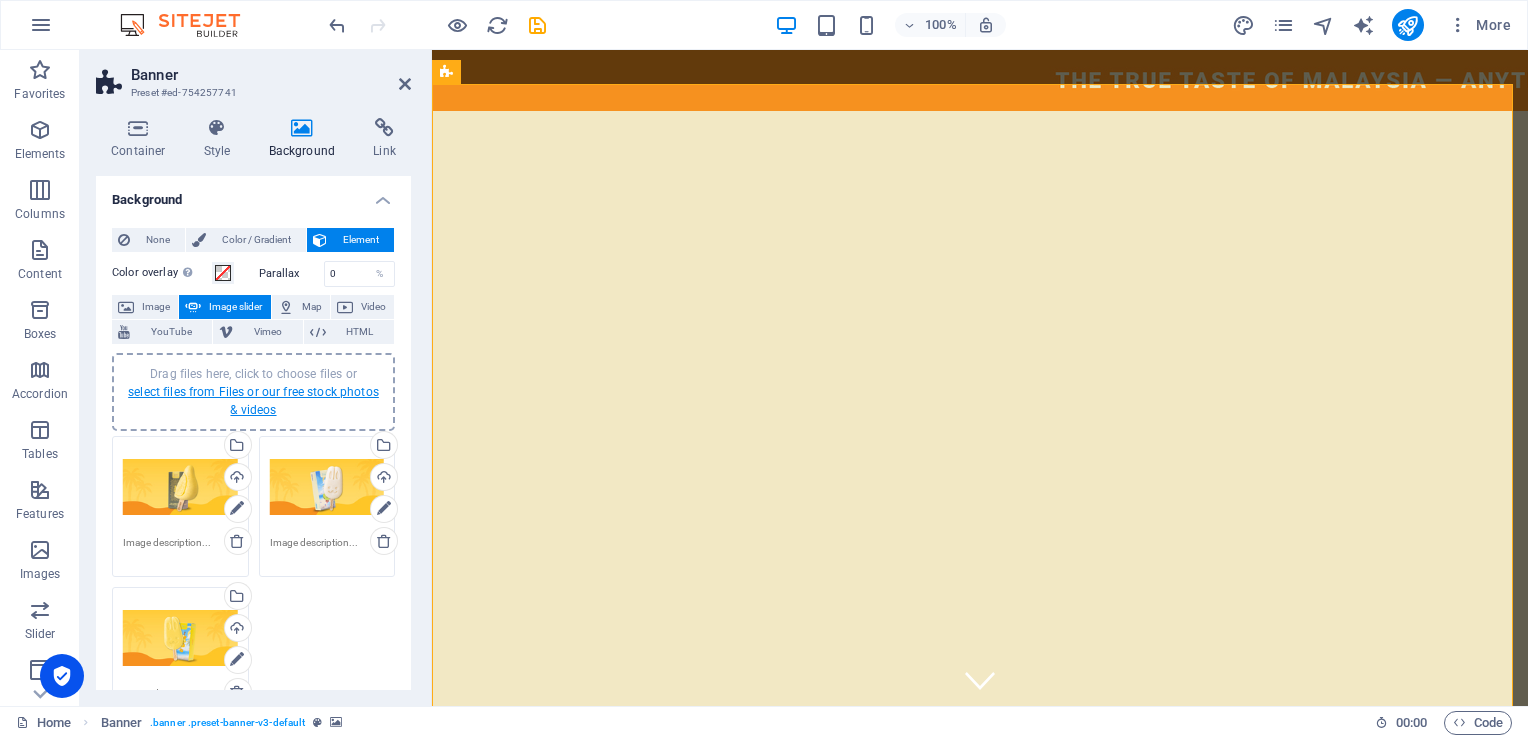 click on "select files from Files or our free stock photos & videos" at bounding box center (253, 401) 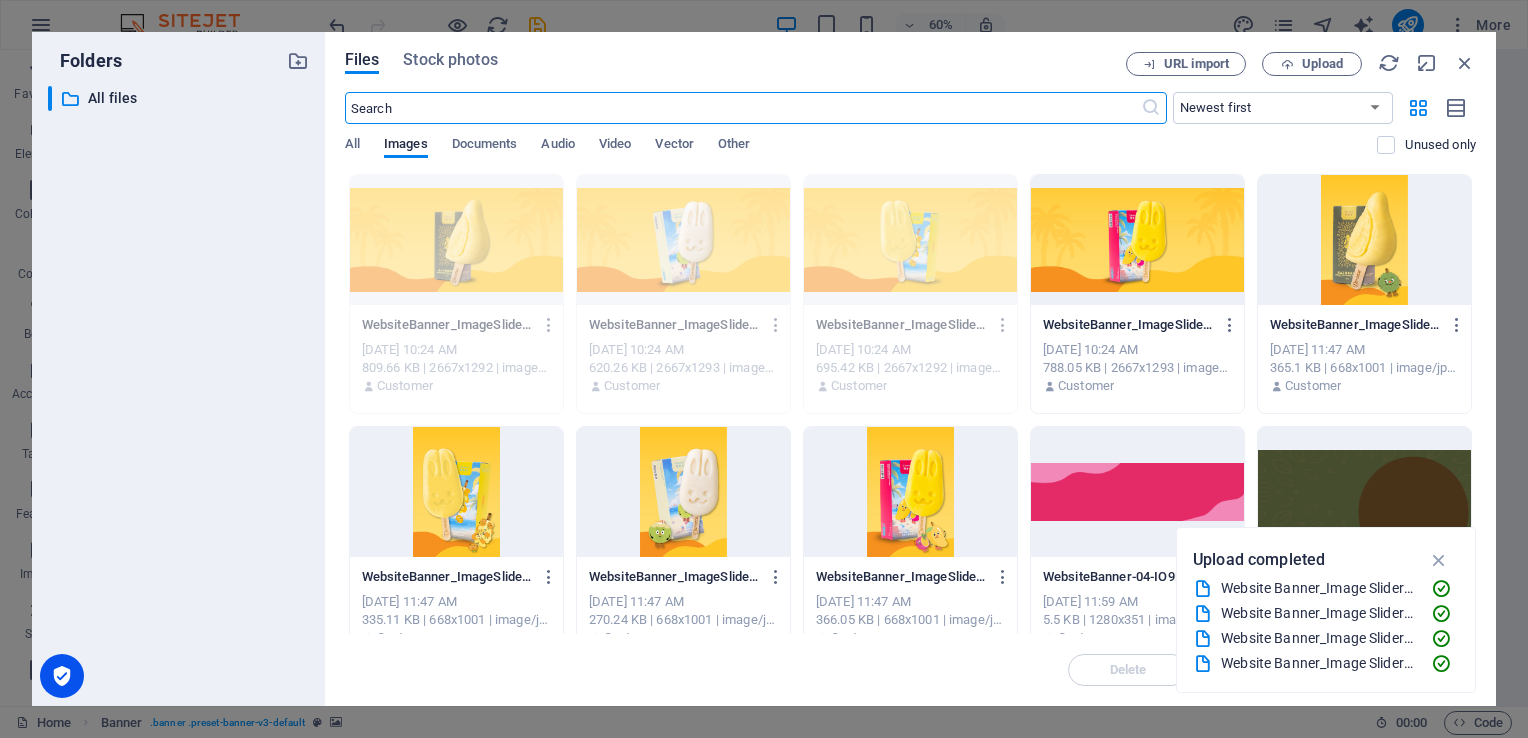 click at bounding box center [1137, 240] 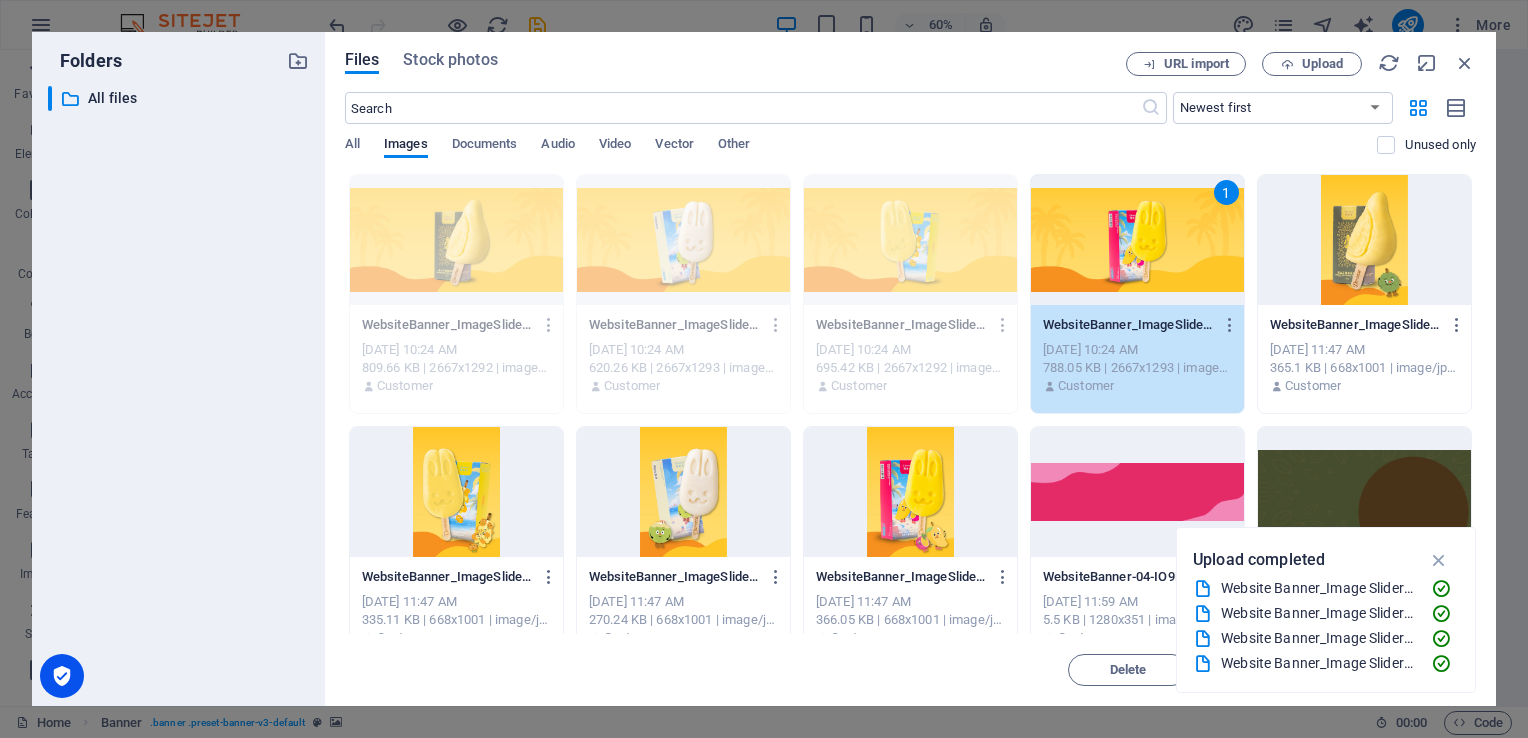 click on "1" at bounding box center [1137, 240] 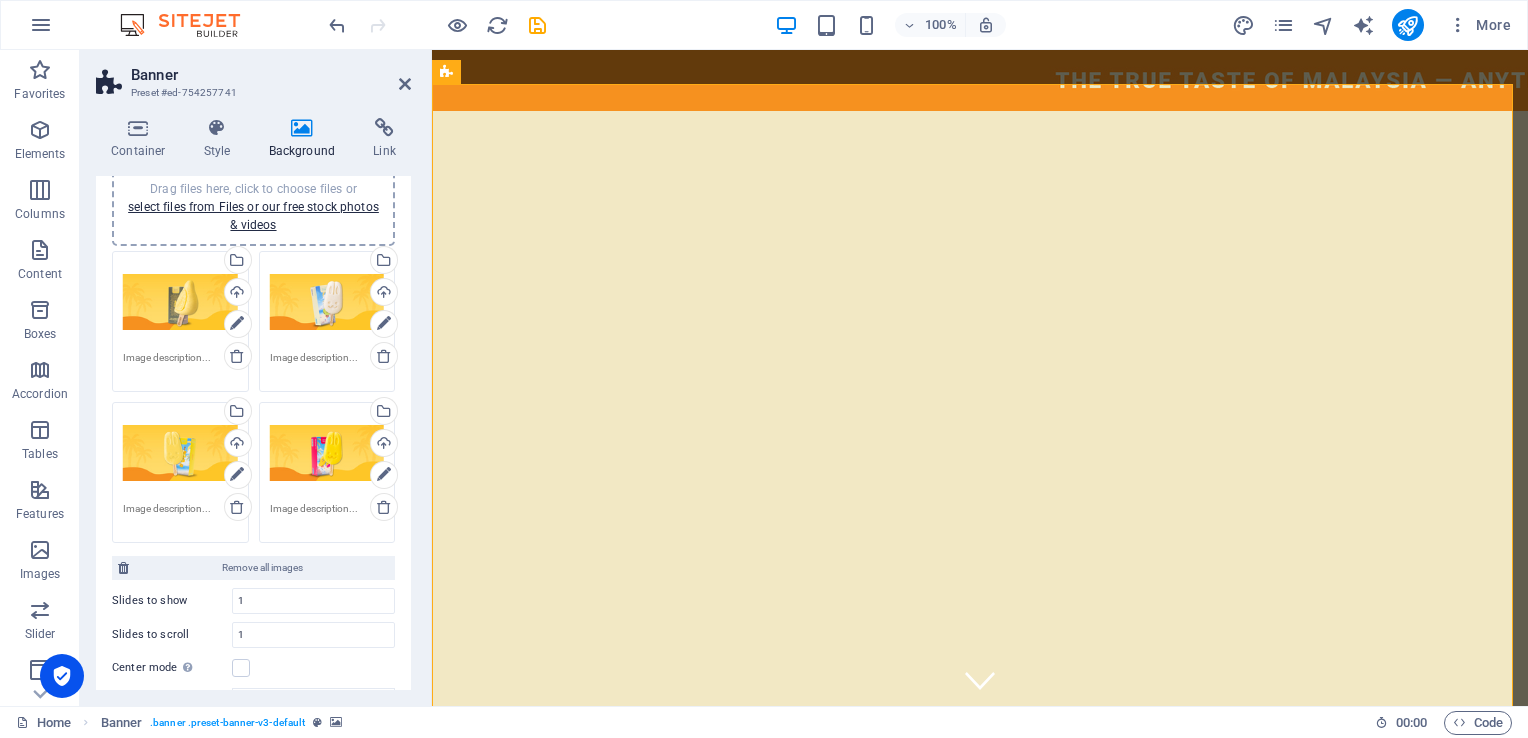 scroll, scrollTop: 200, scrollLeft: 0, axis: vertical 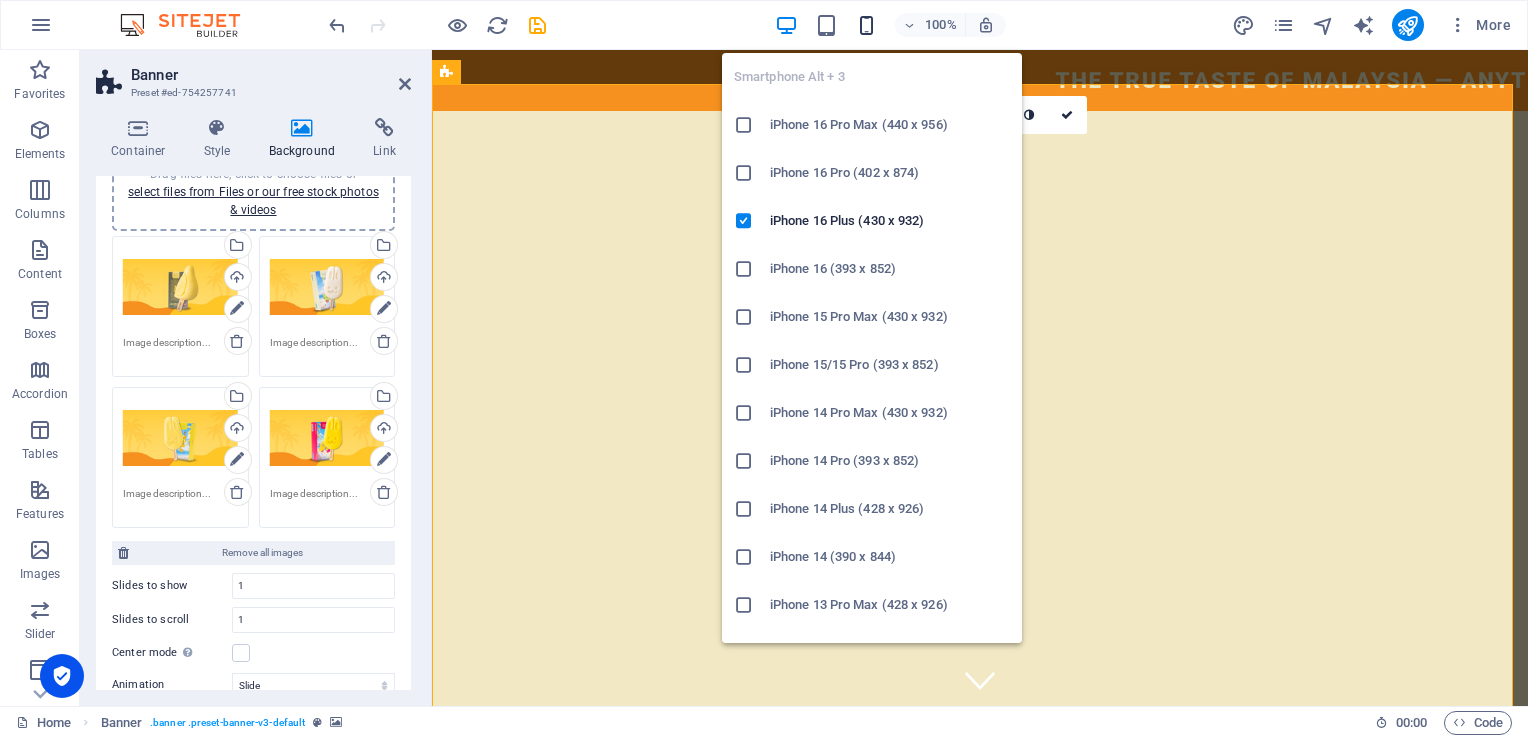 click at bounding box center (866, 25) 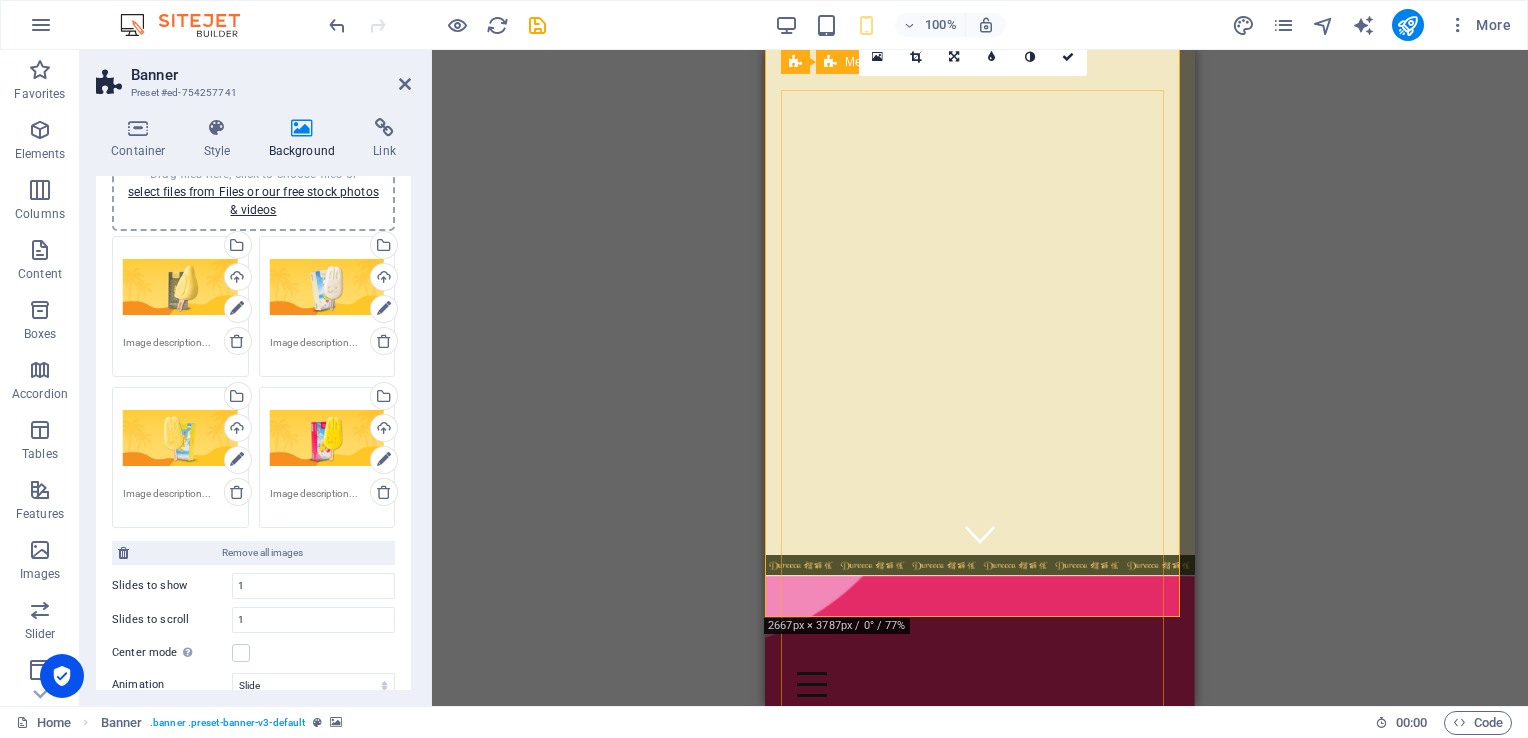 scroll, scrollTop: 0, scrollLeft: 0, axis: both 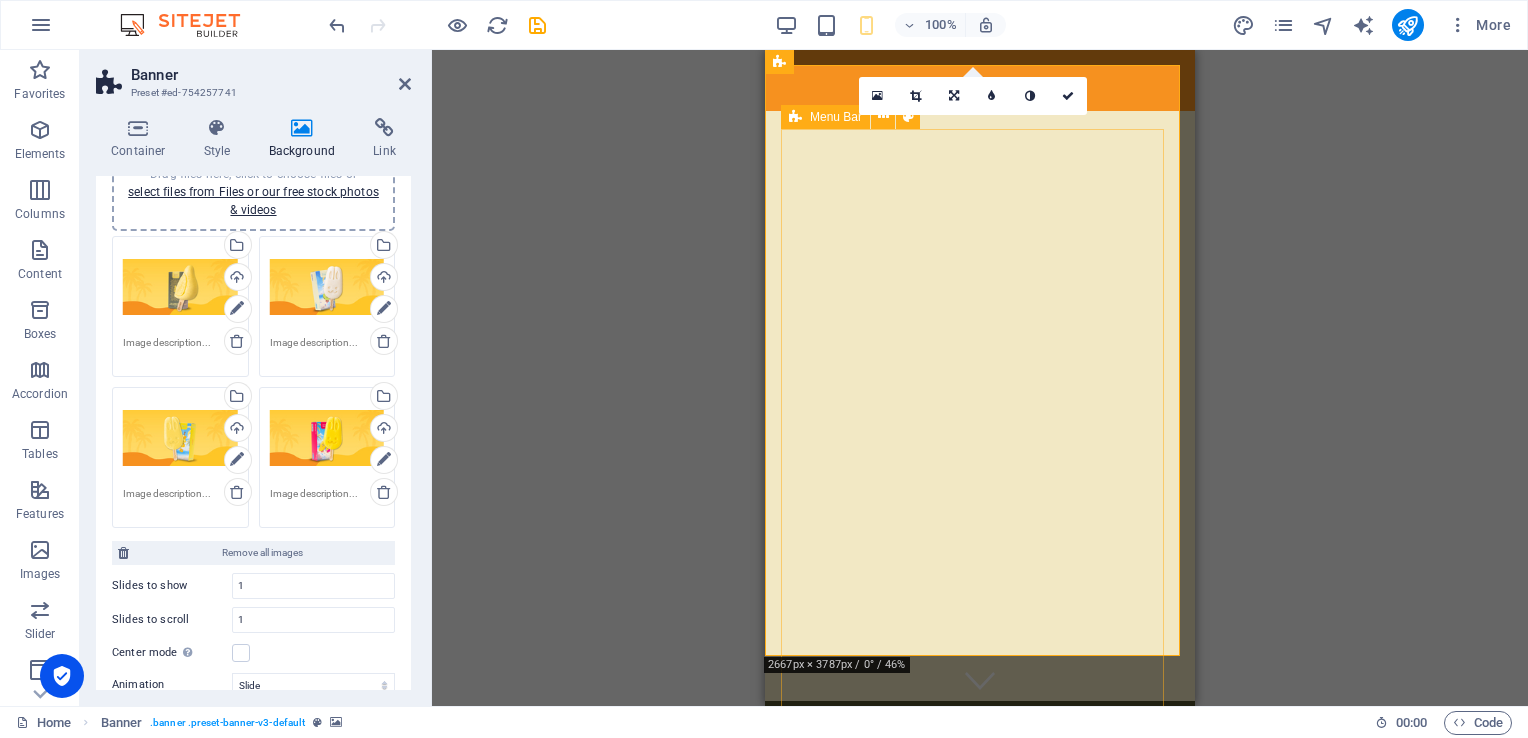 drag, startPoint x: 1088, startPoint y: 398, endPoint x: 1037, endPoint y: 396, distance: 51.0392 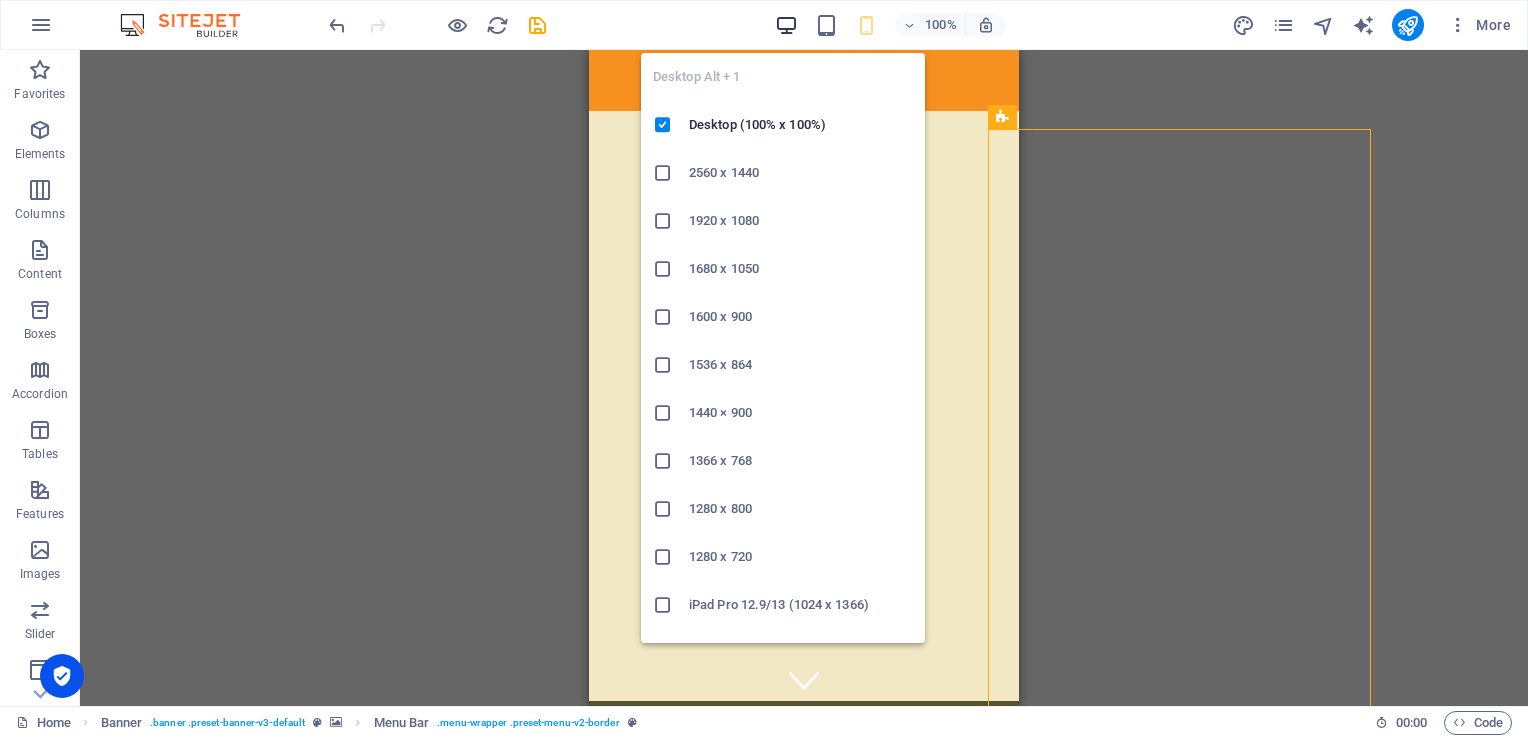 drag, startPoint x: 788, startPoint y: 20, endPoint x: 540, endPoint y: 23, distance: 248.01814 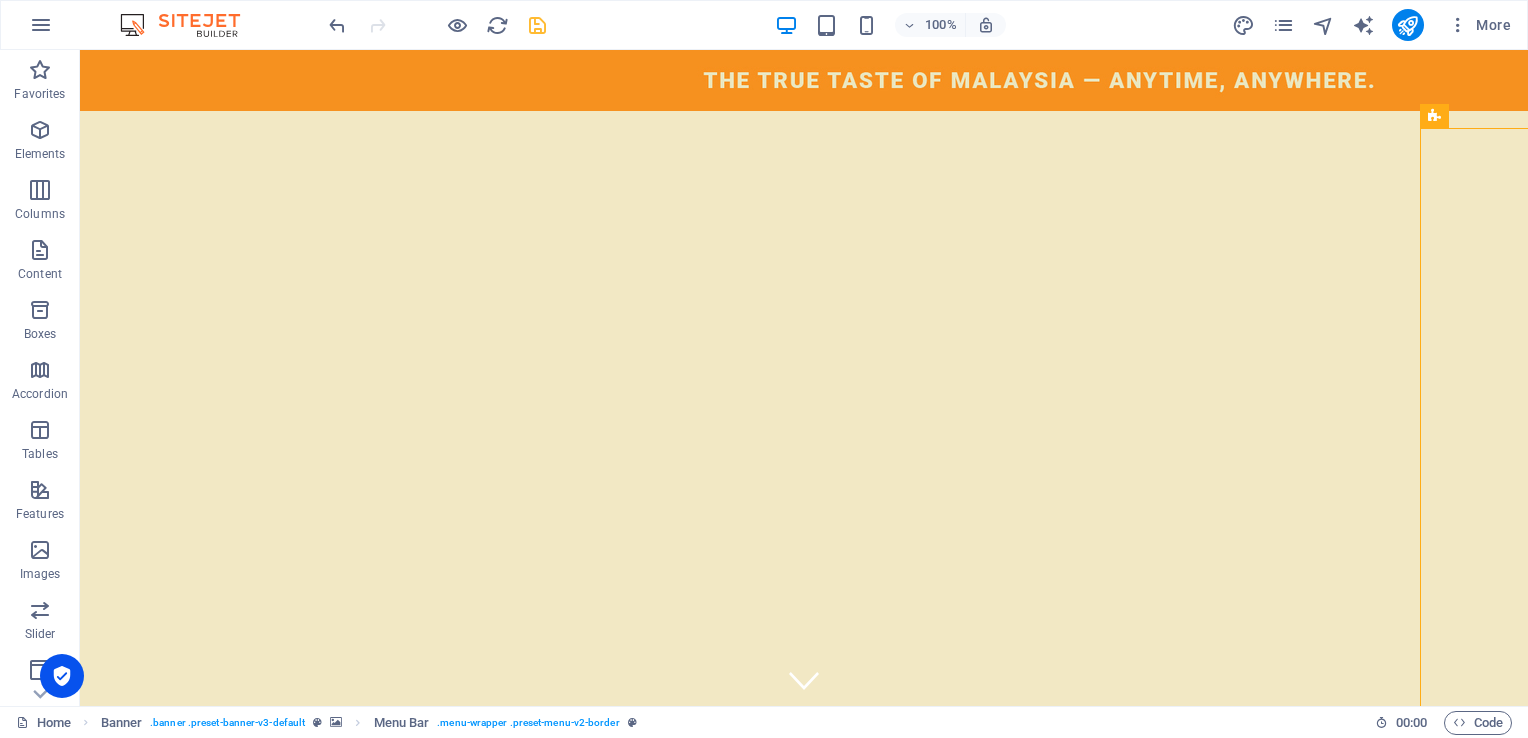 click at bounding box center [537, 25] 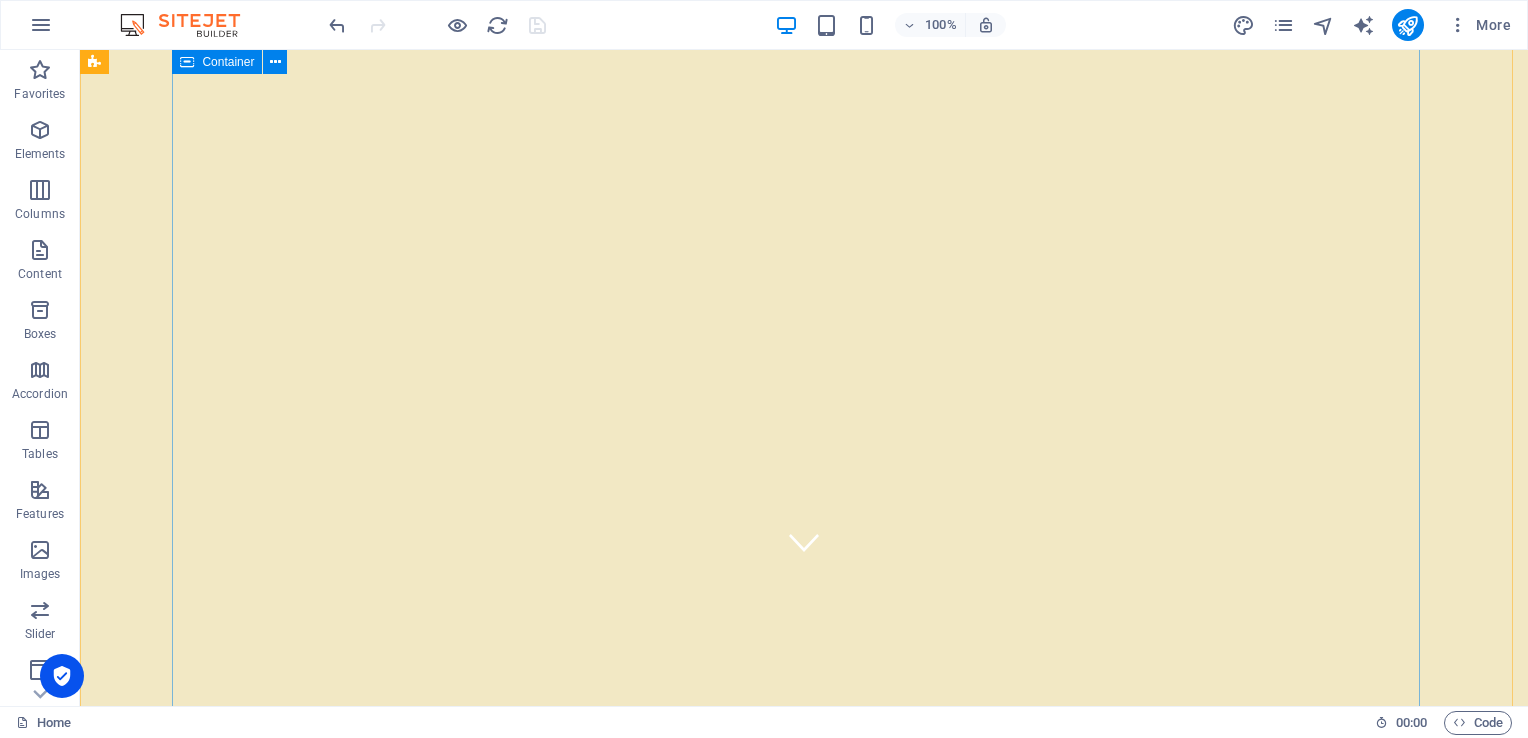 scroll, scrollTop: 0, scrollLeft: 0, axis: both 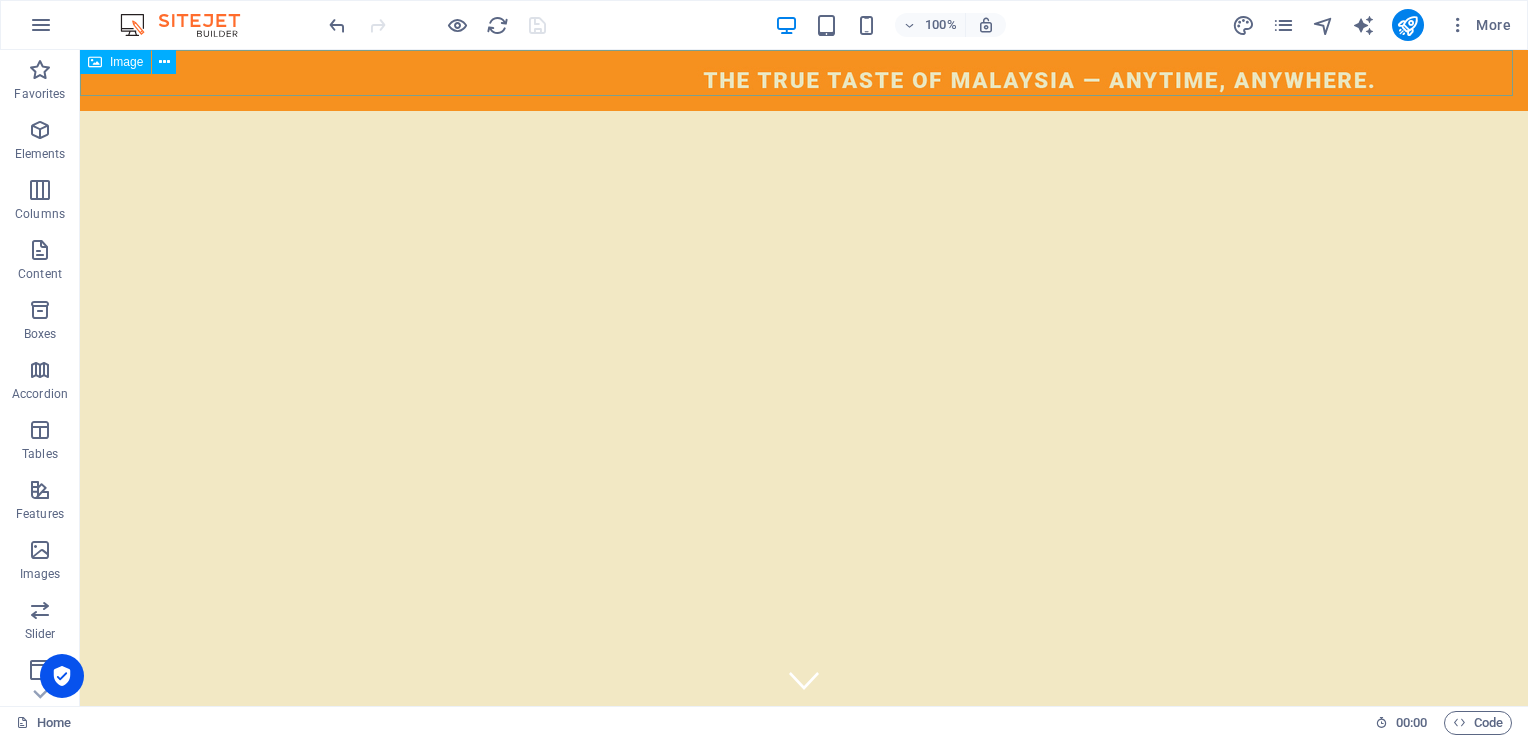 click on "Image" at bounding box center [126, 62] 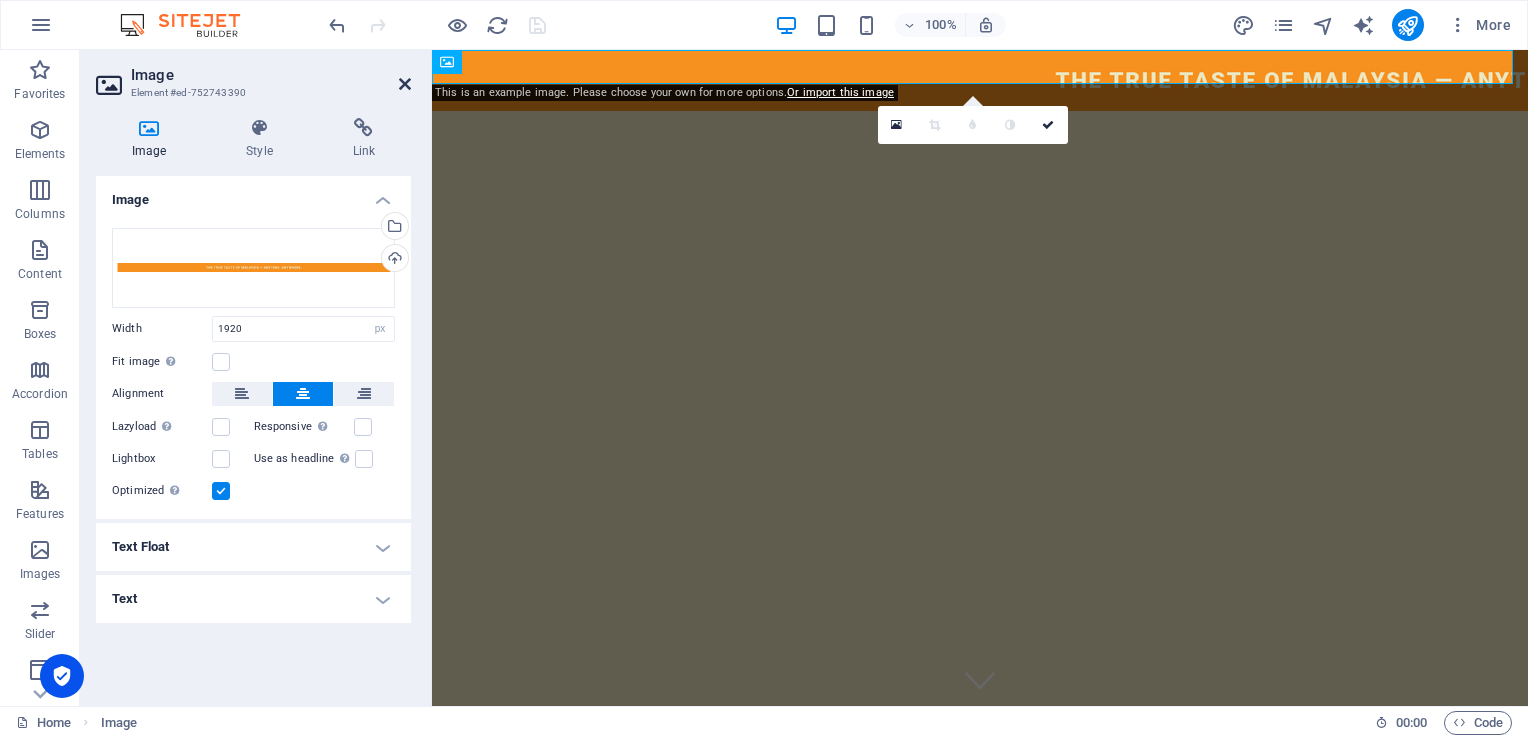 click at bounding box center [405, 84] 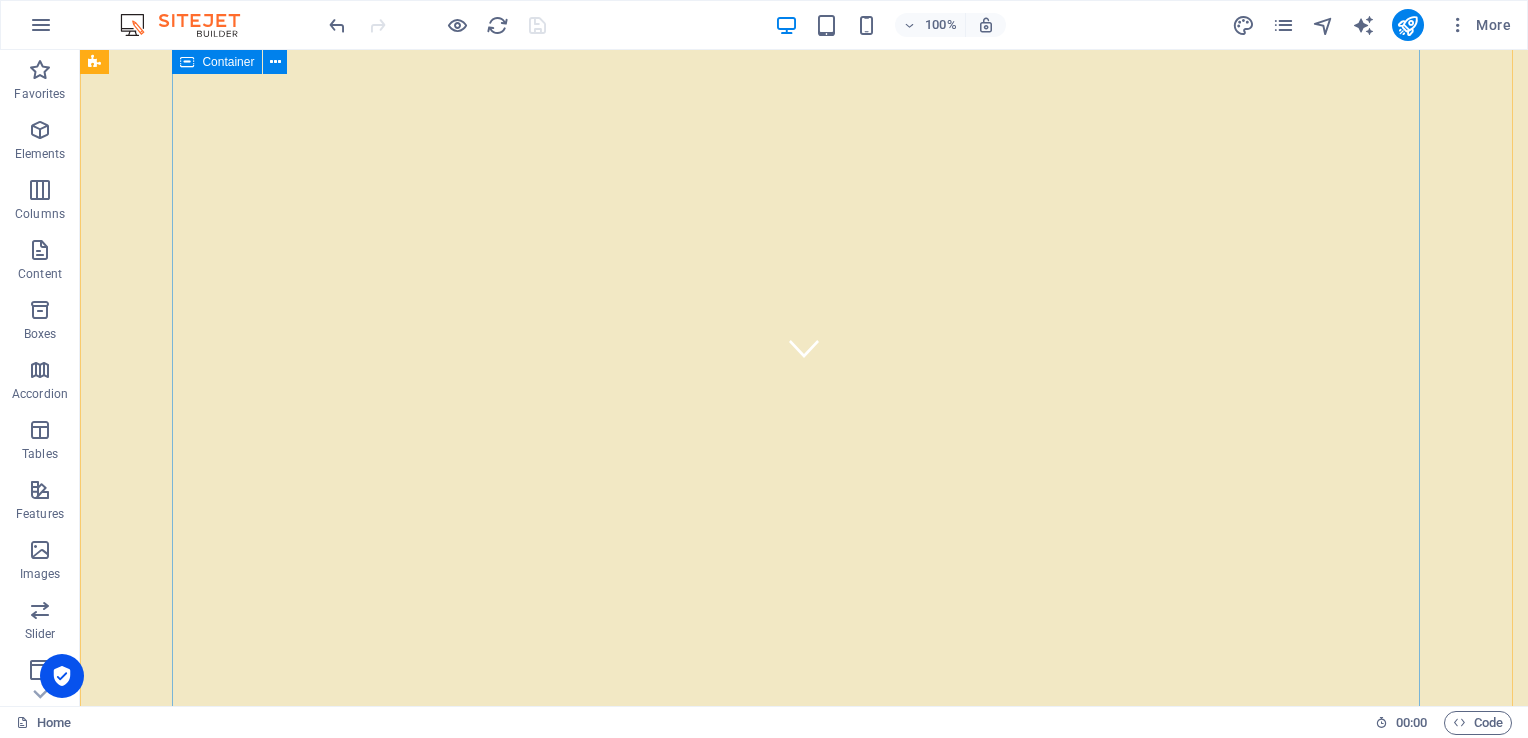 scroll, scrollTop: 0, scrollLeft: 0, axis: both 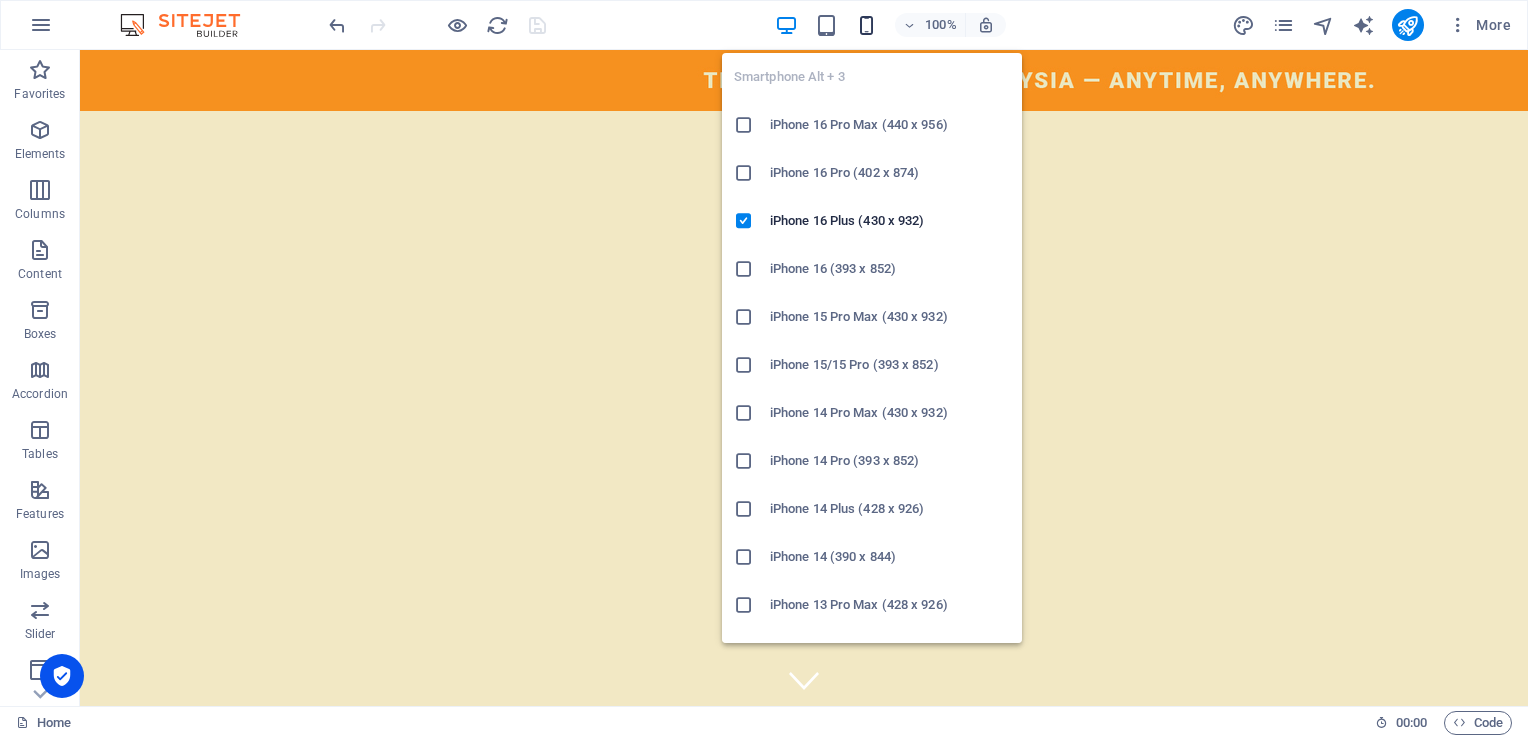 click at bounding box center (866, 25) 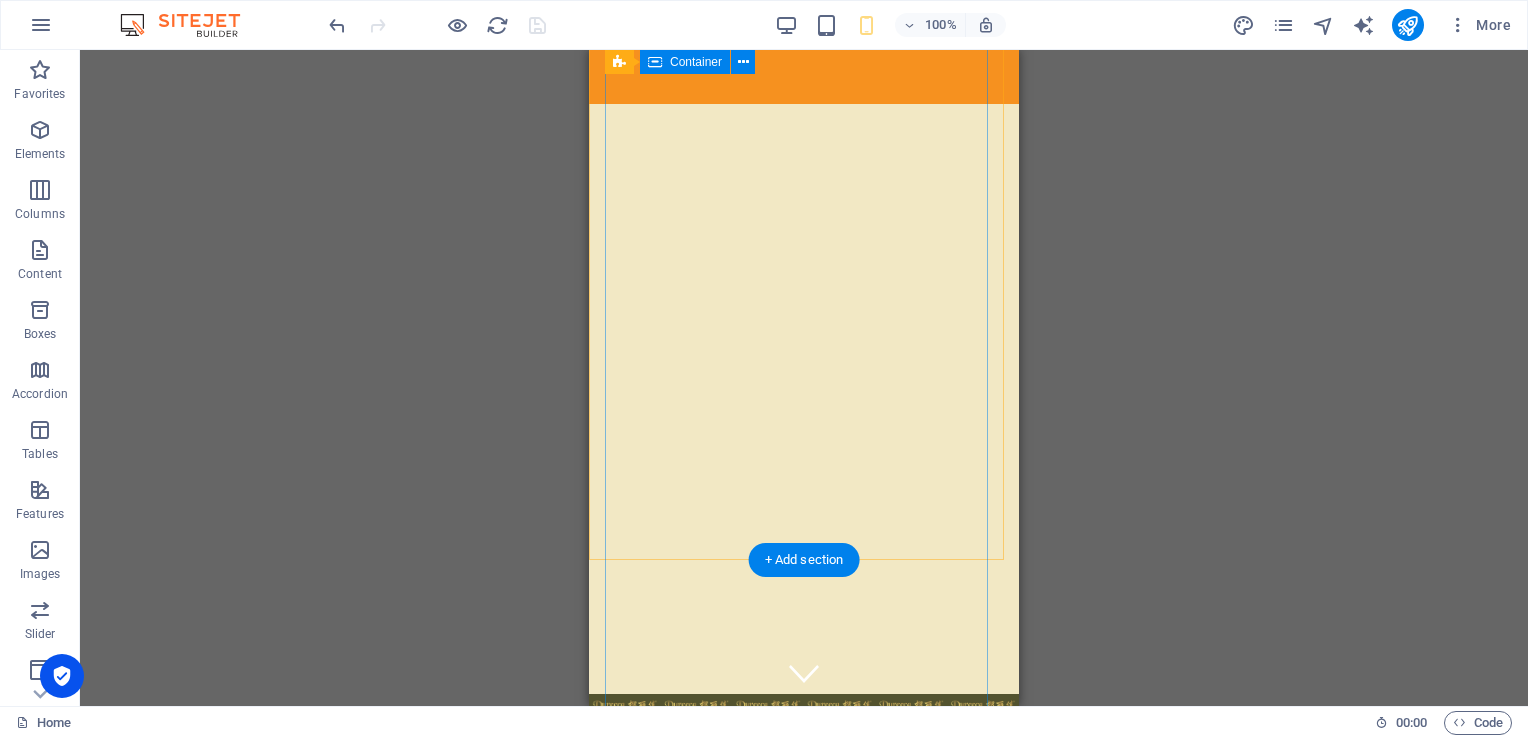 scroll, scrollTop: 0, scrollLeft: 0, axis: both 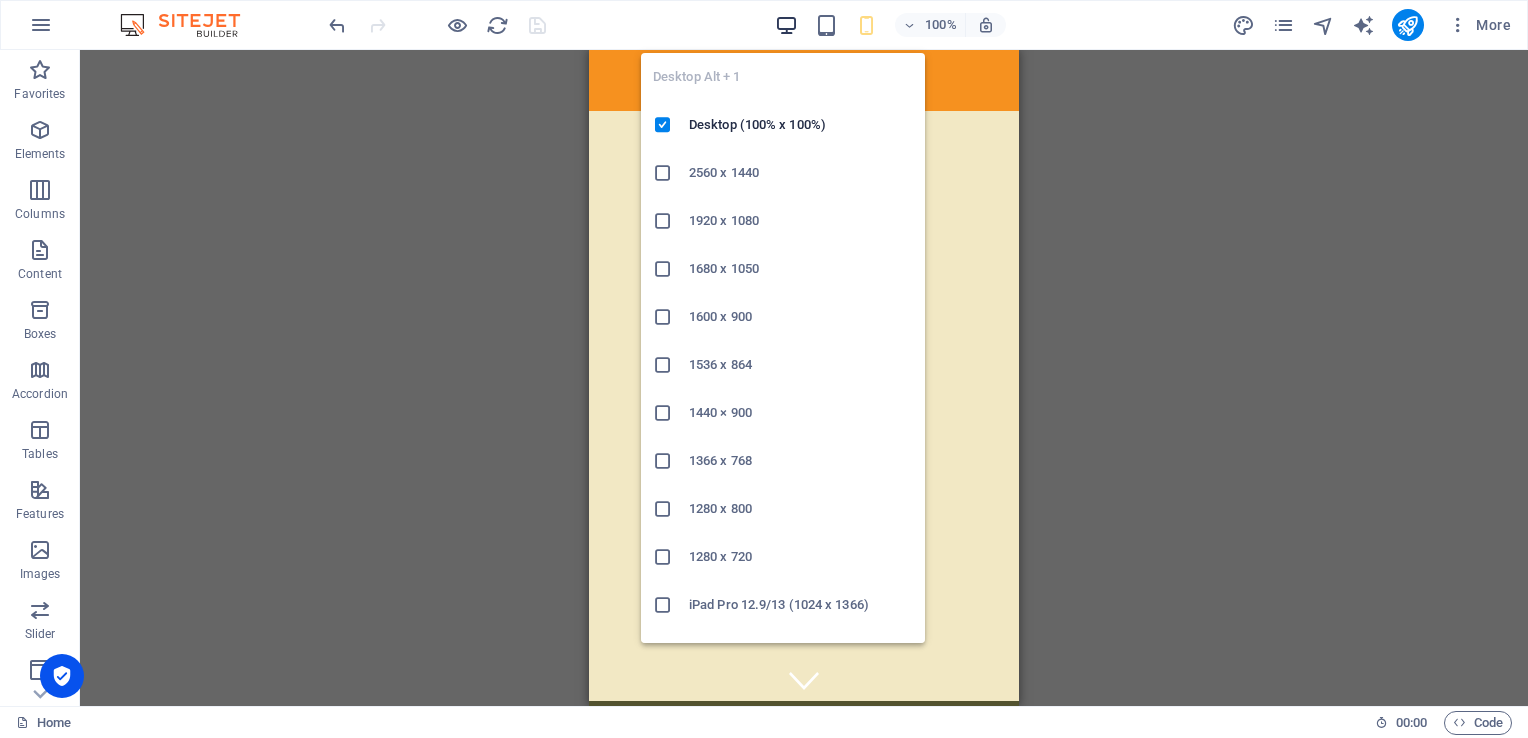 click at bounding box center (786, 25) 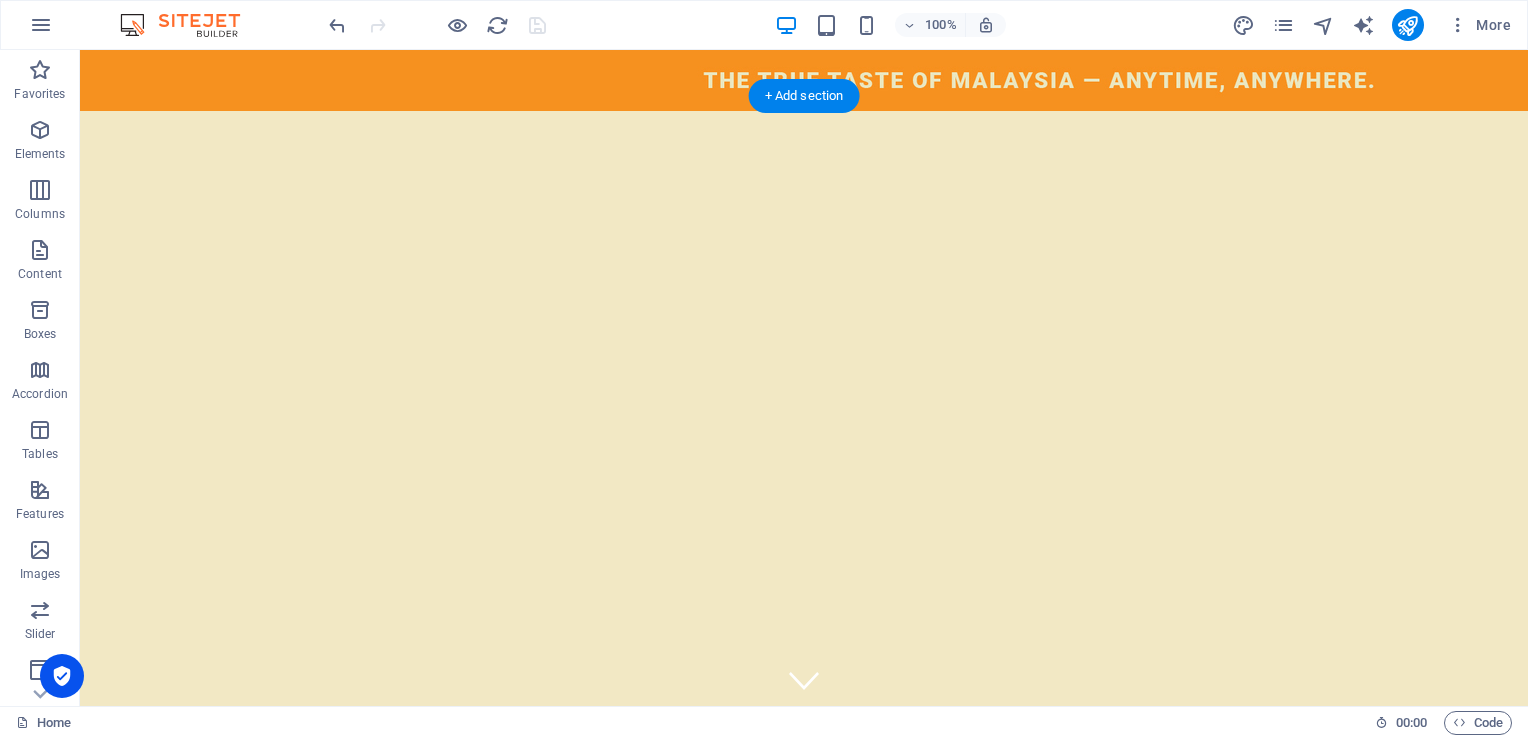 click at bounding box center [-637, 111] 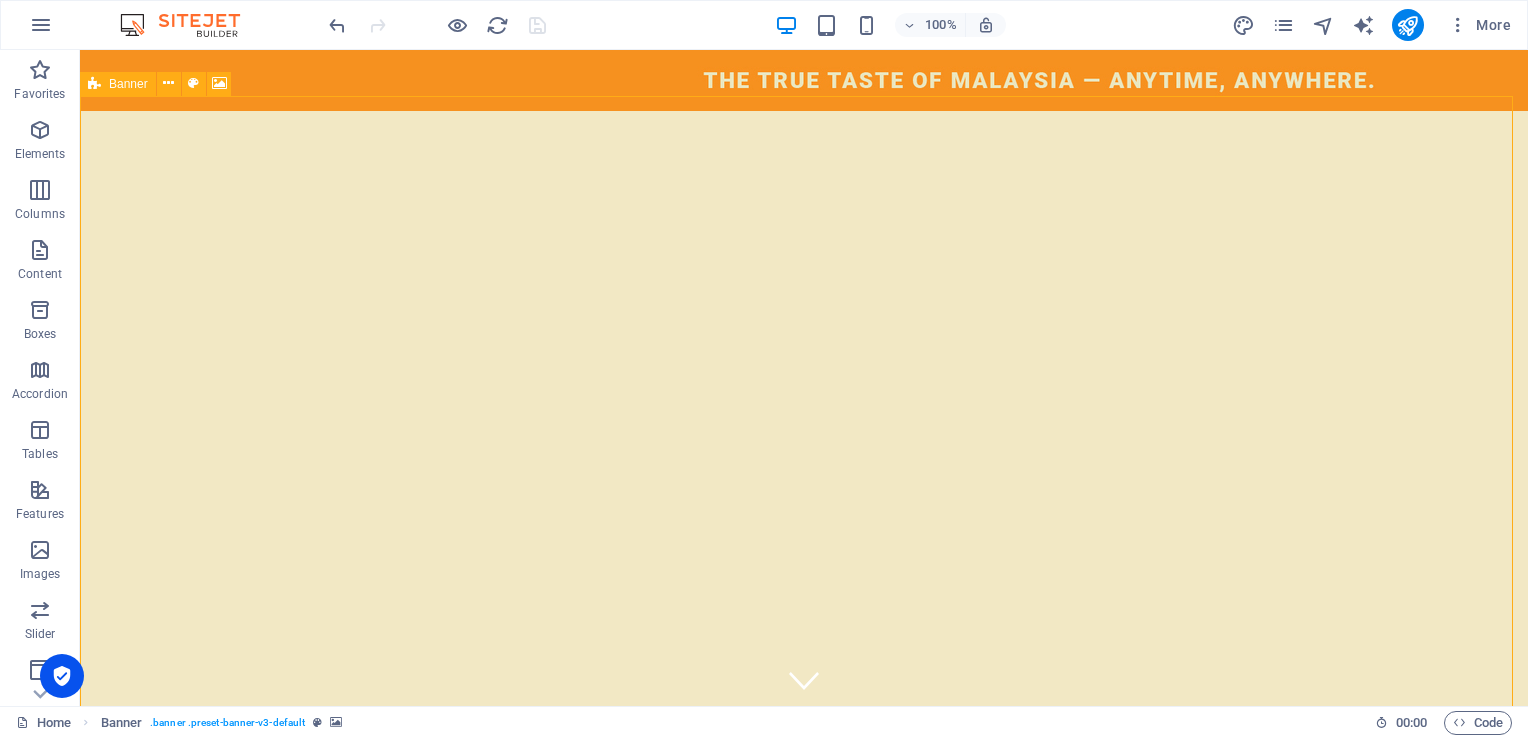 click at bounding box center (94, 84) 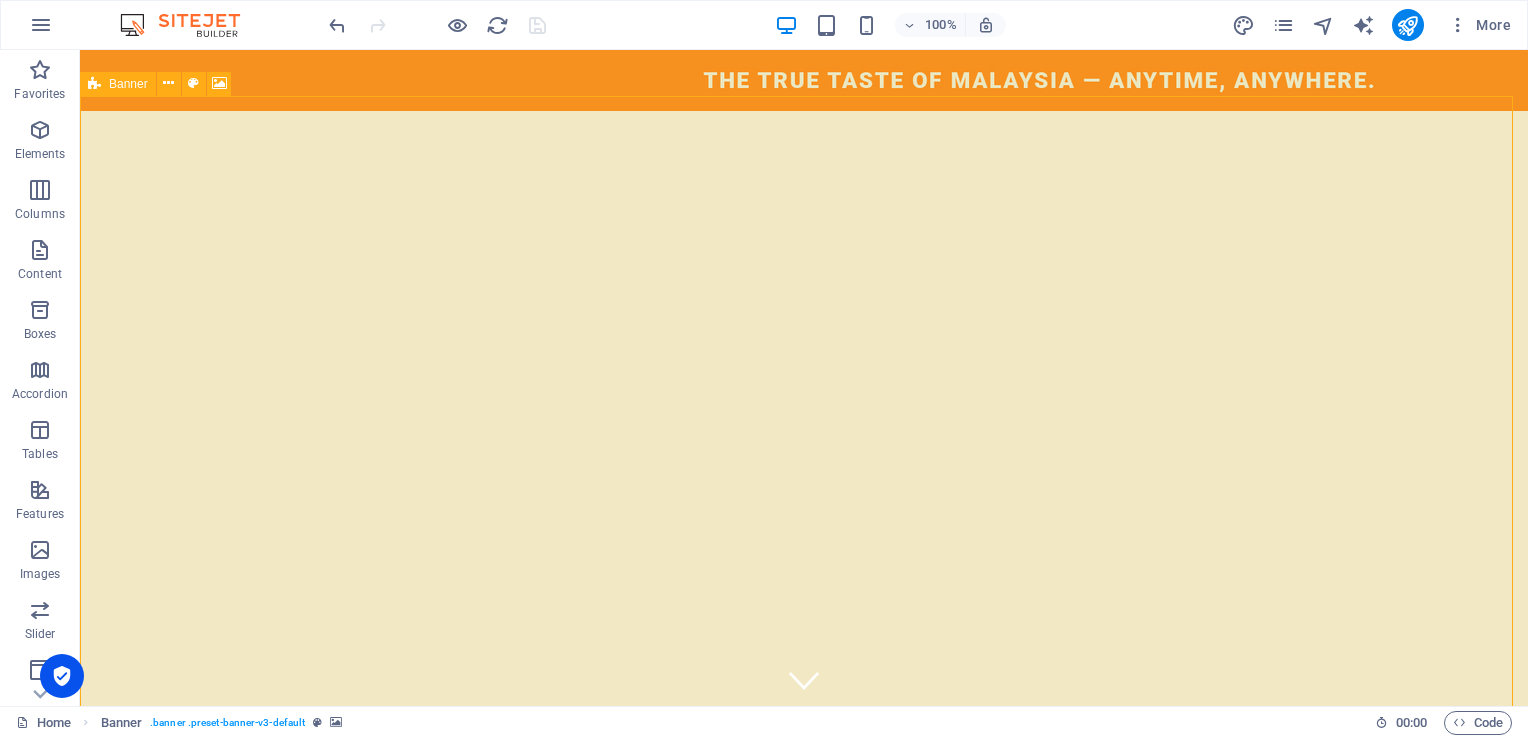 click at bounding box center (94, 84) 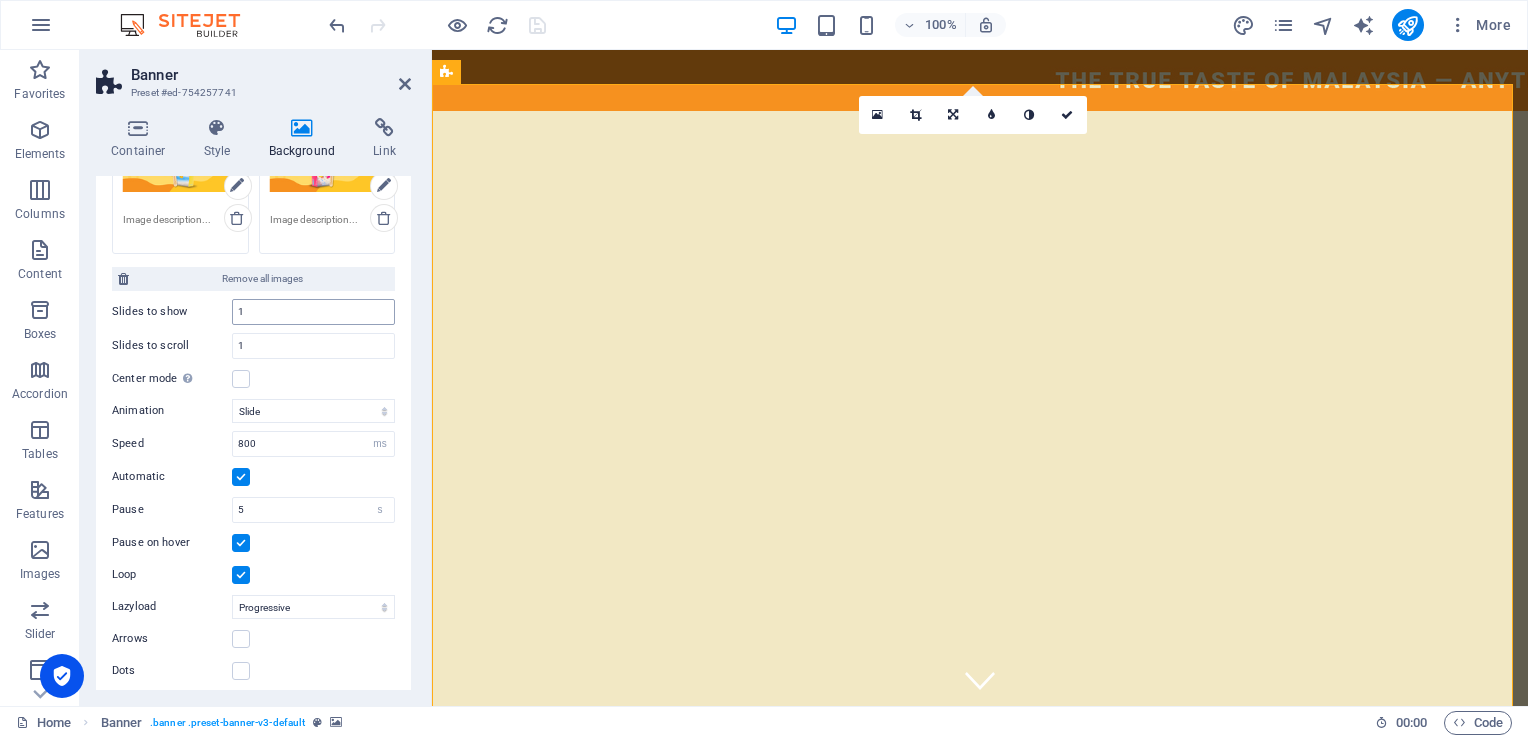 scroll, scrollTop: 479, scrollLeft: 0, axis: vertical 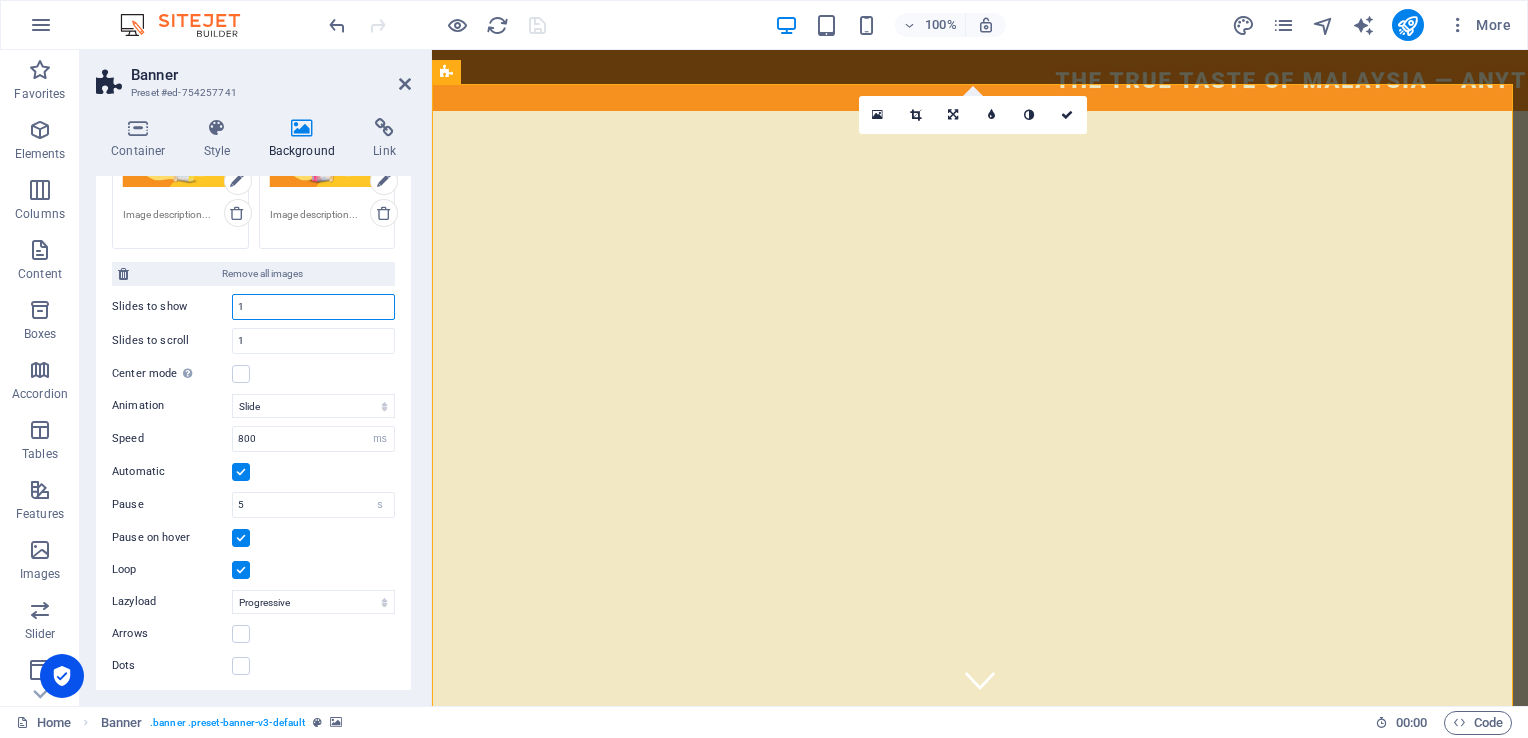 drag, startPoint x: 275, startPoint y: 306, endPoint x: 228, endPoint y: 304, distance: 47.042534 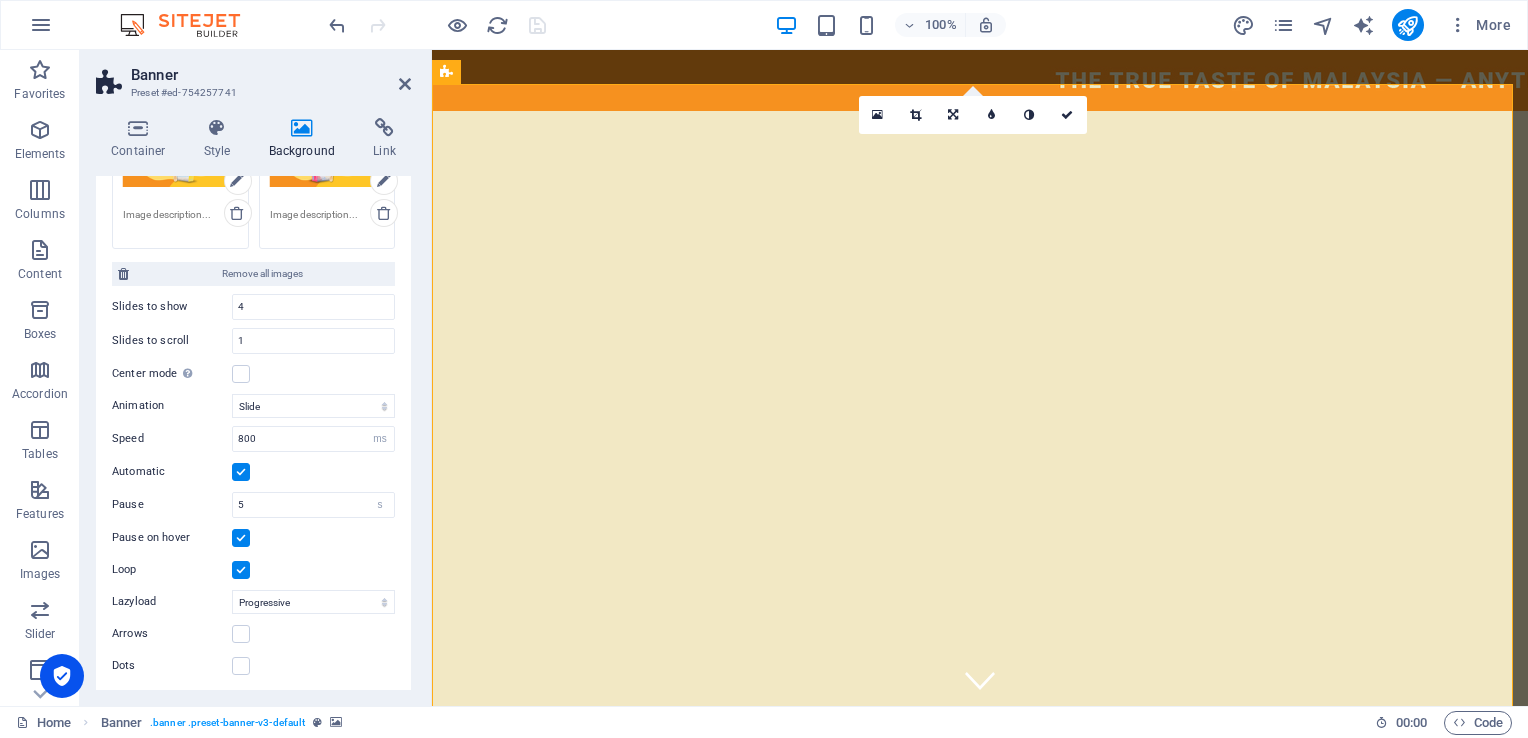 click on "Slides to show" at bounding box center (172, 306) 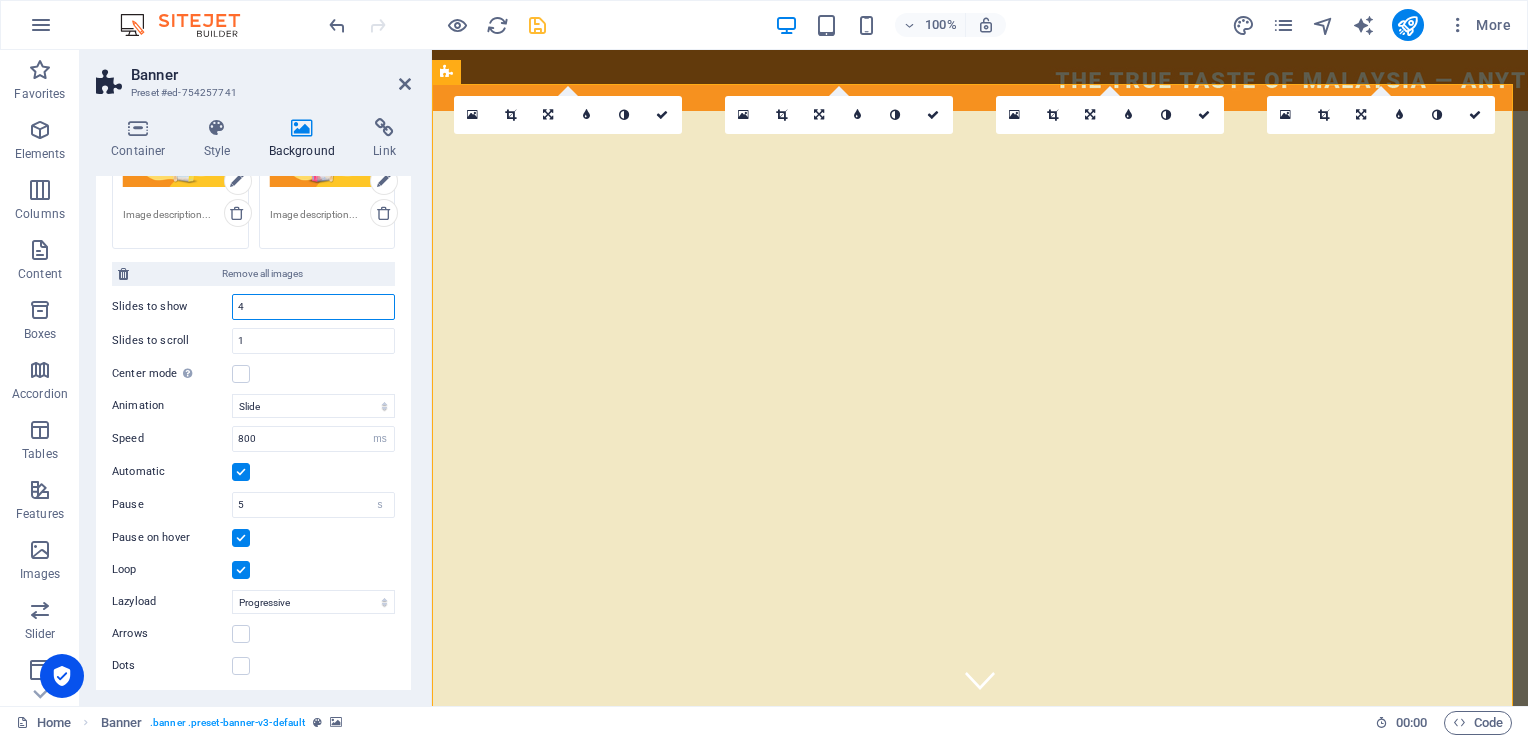 drag, startPoint x: 264, startPoint y: 306, endPoint x: 220, endPoint y: 306, distance: 44 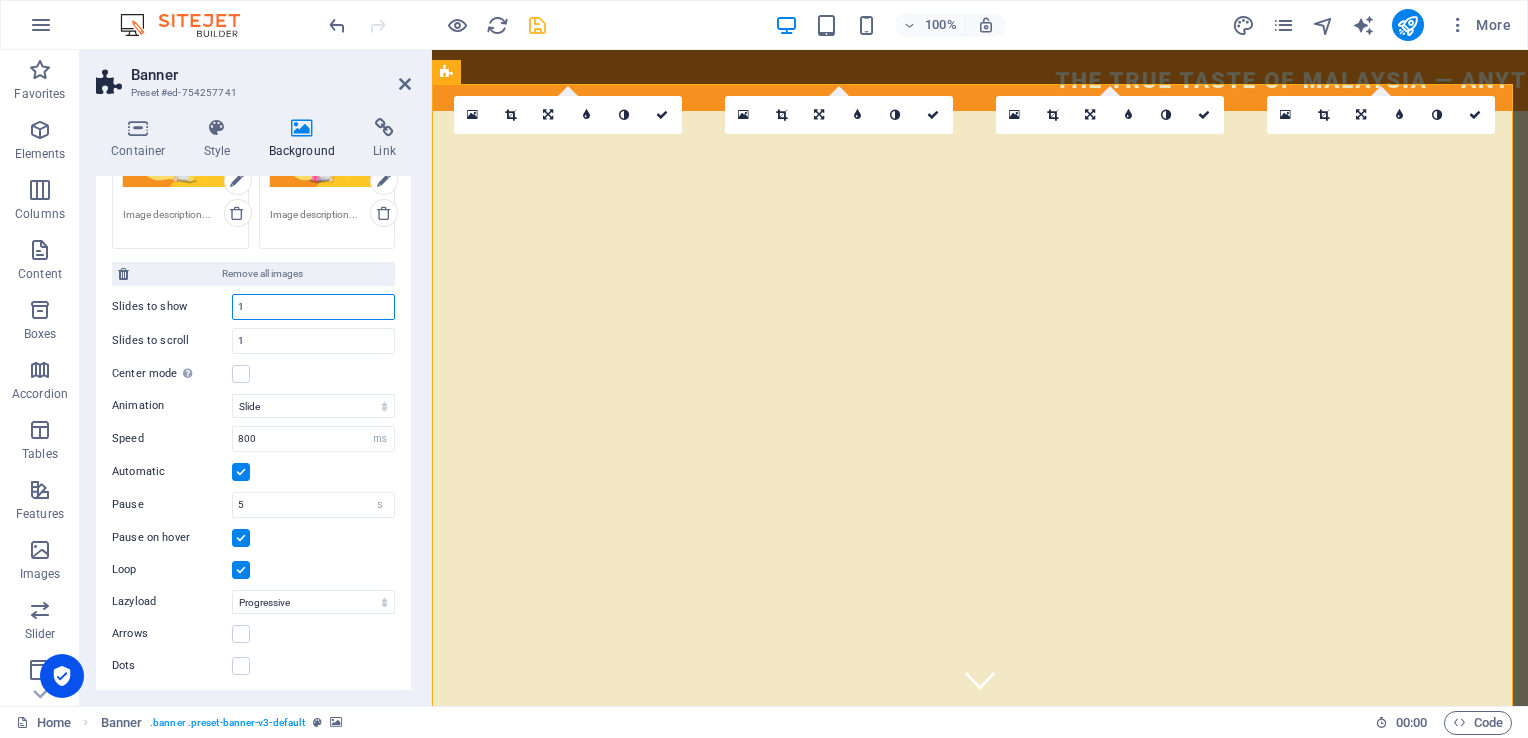 type on "1" 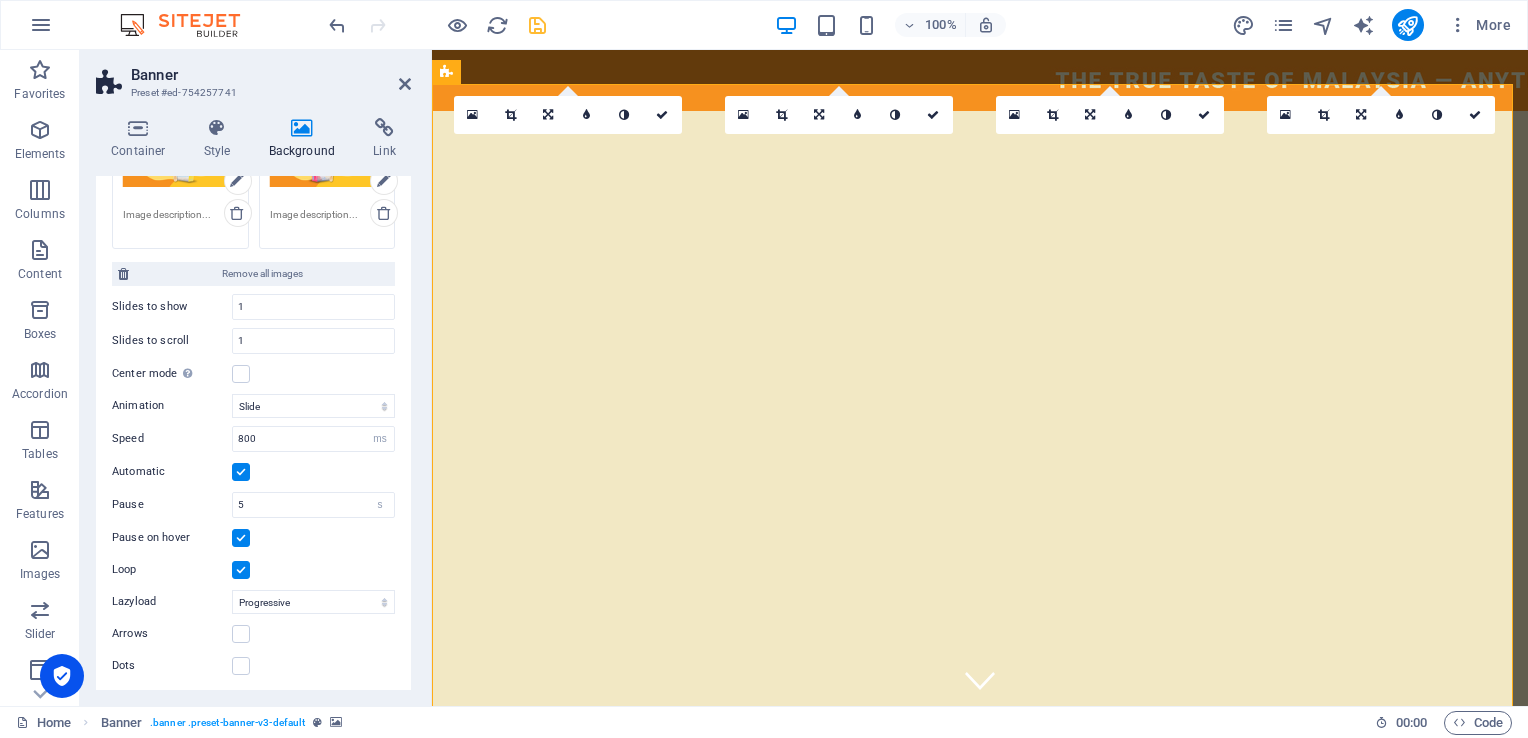 click on "Slides to show" at bounding box center (172, 306) 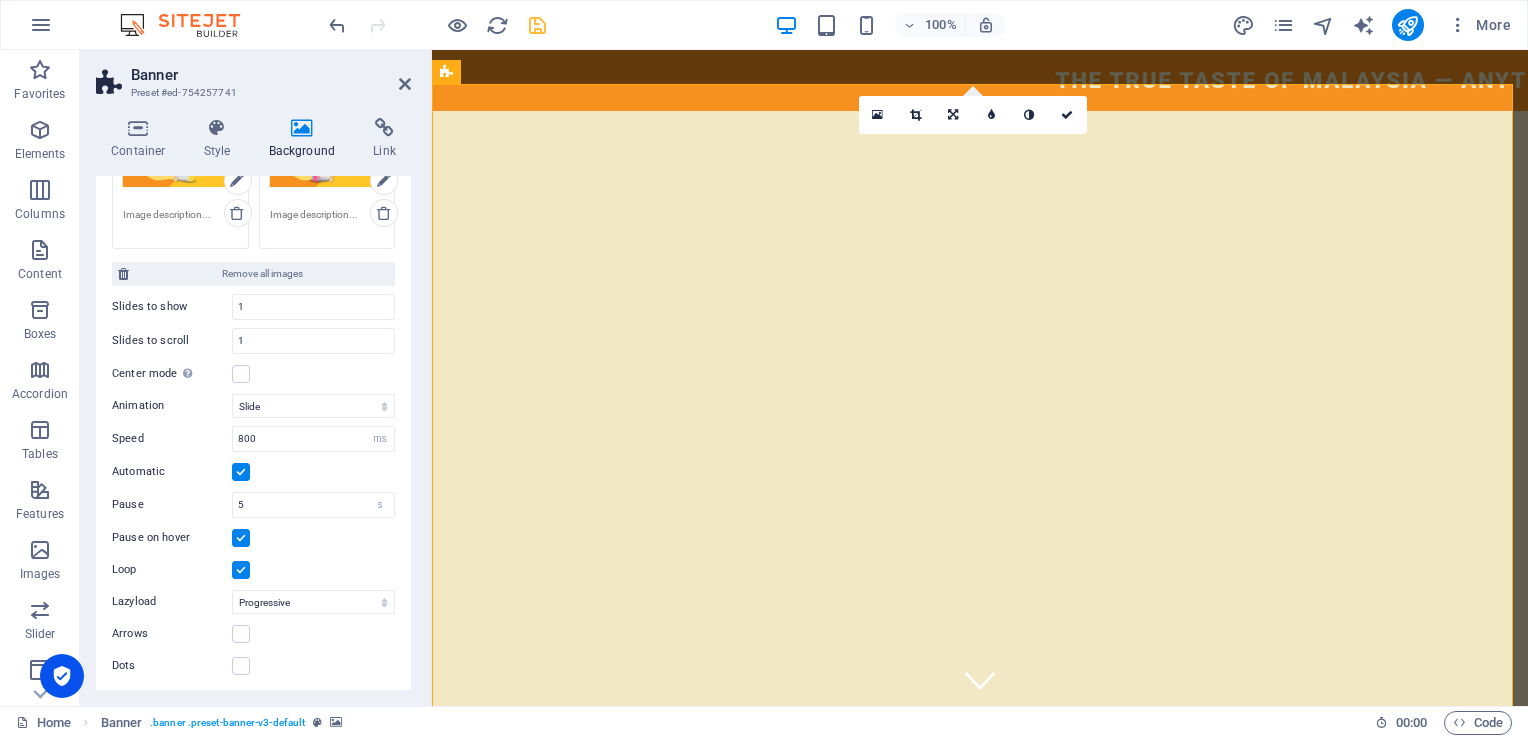 click on "Animation" at bounding box center [172, 406] 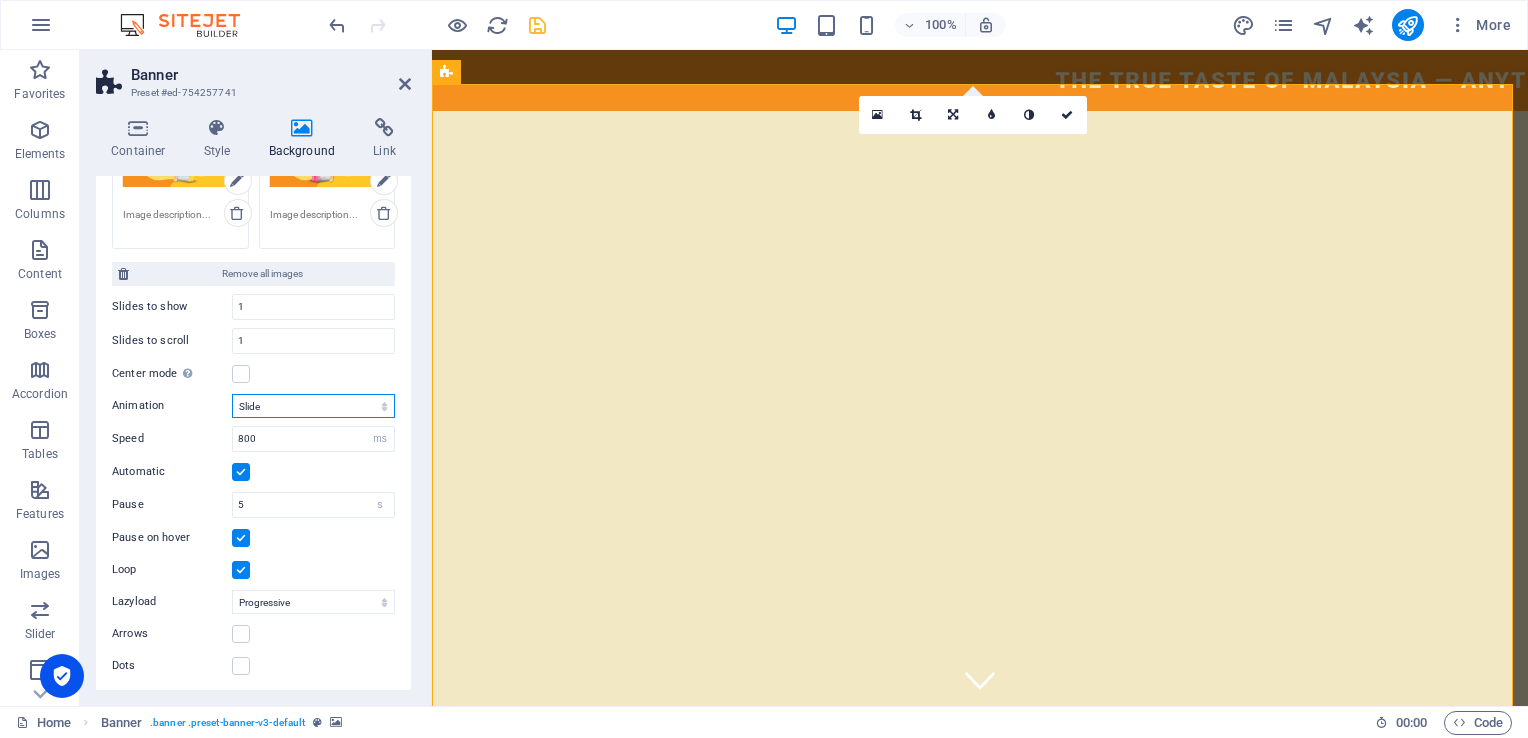 click on "Slide Fade" at bounding box center [313, 406] 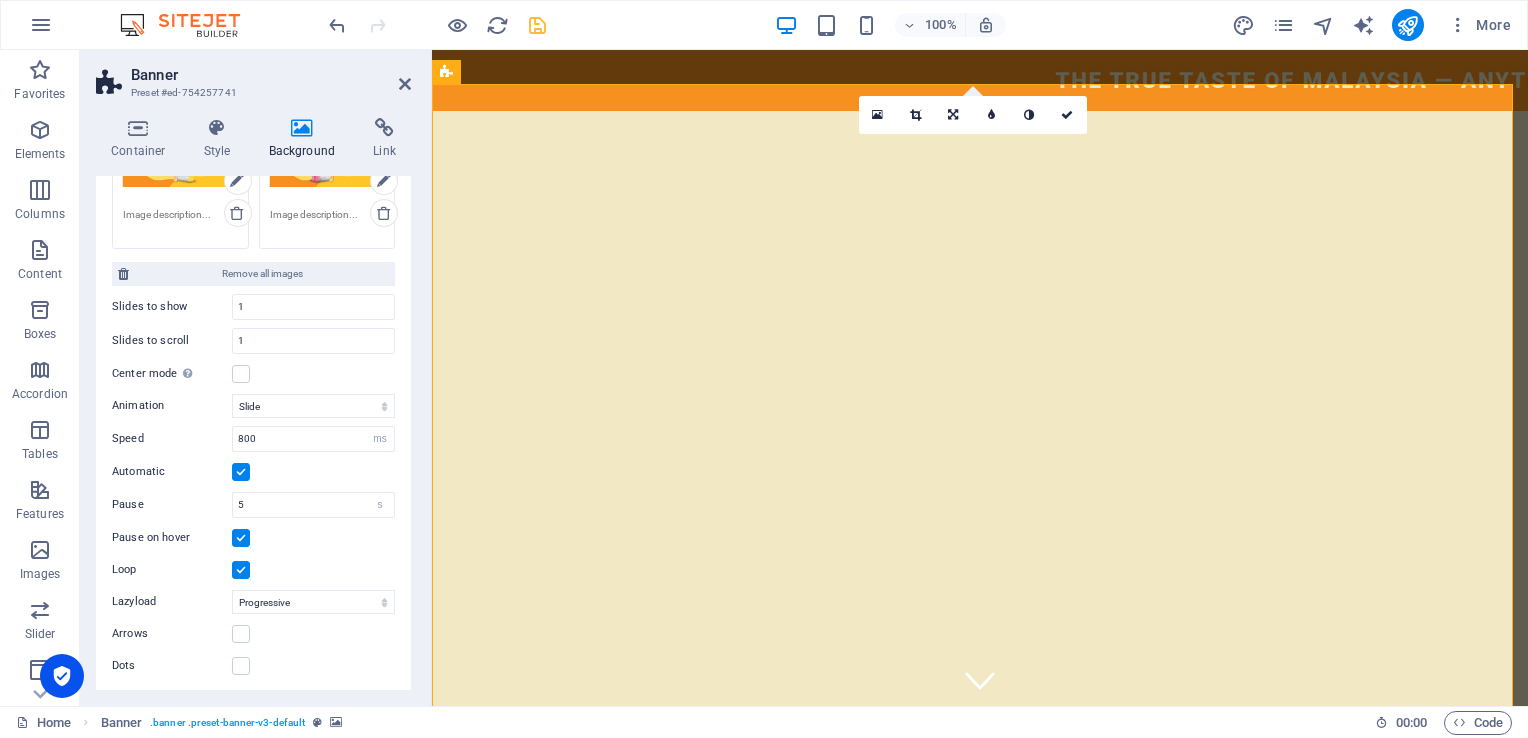 click at bounding box center [241, 634] 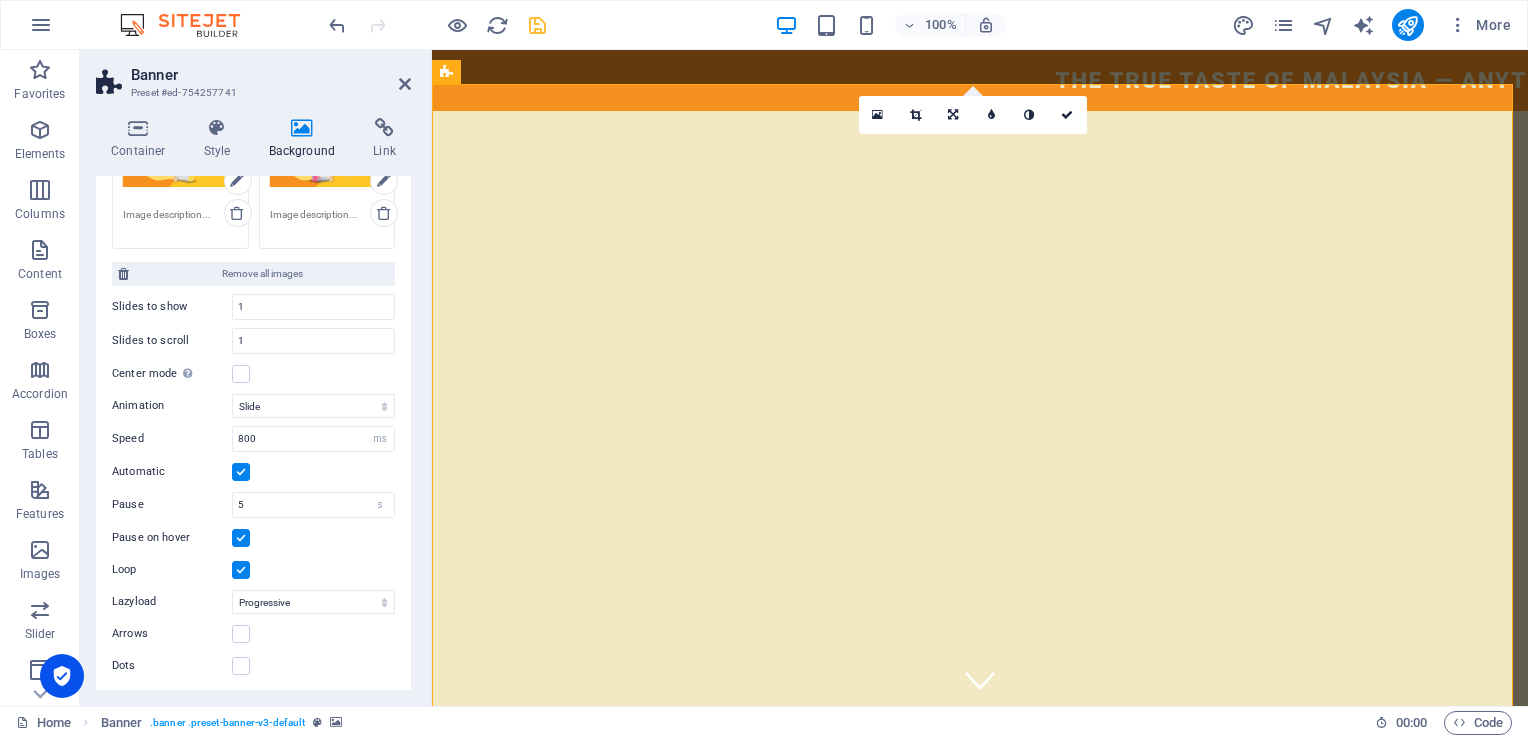 click on "Arrows" at bounding box center [0, 0] 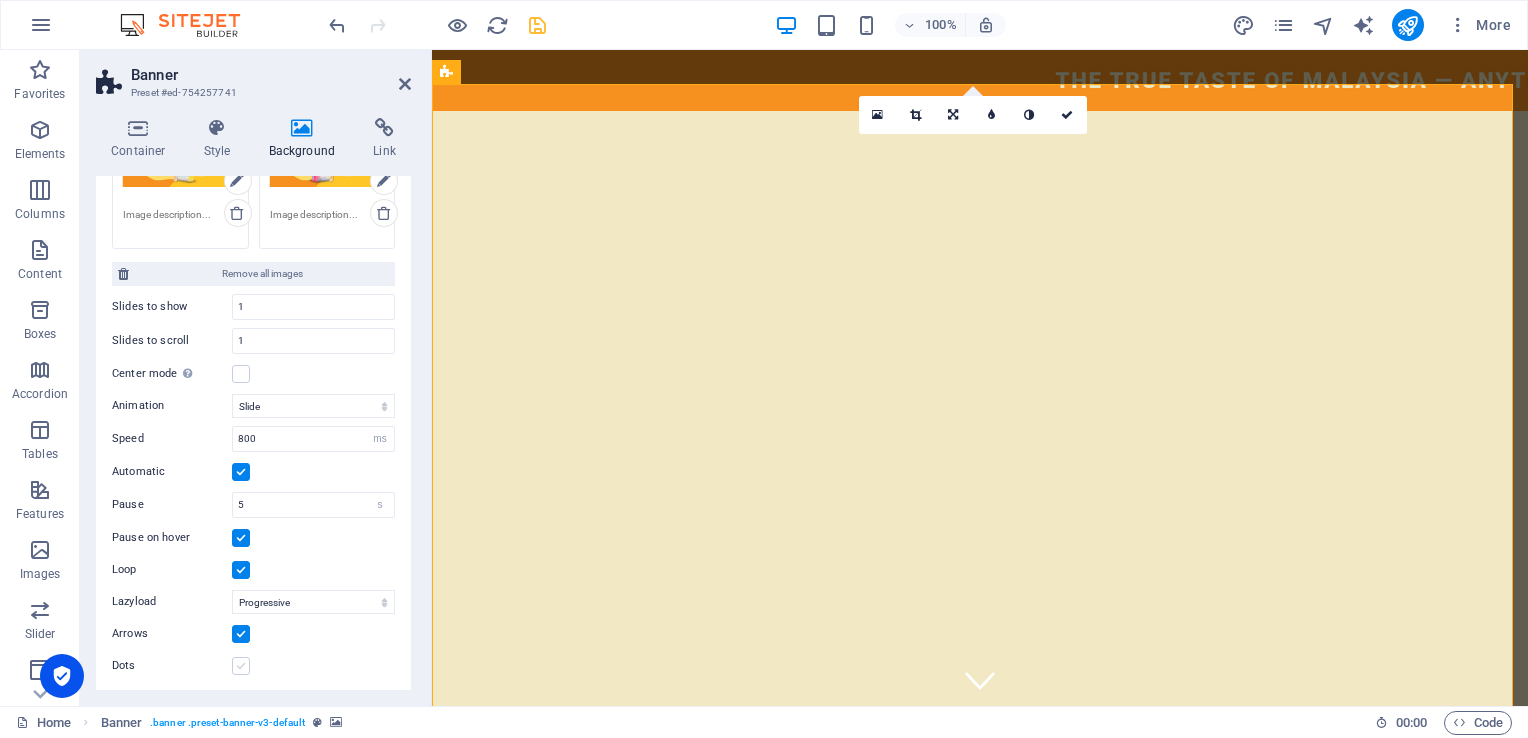 click at bounding box center (241, 666) 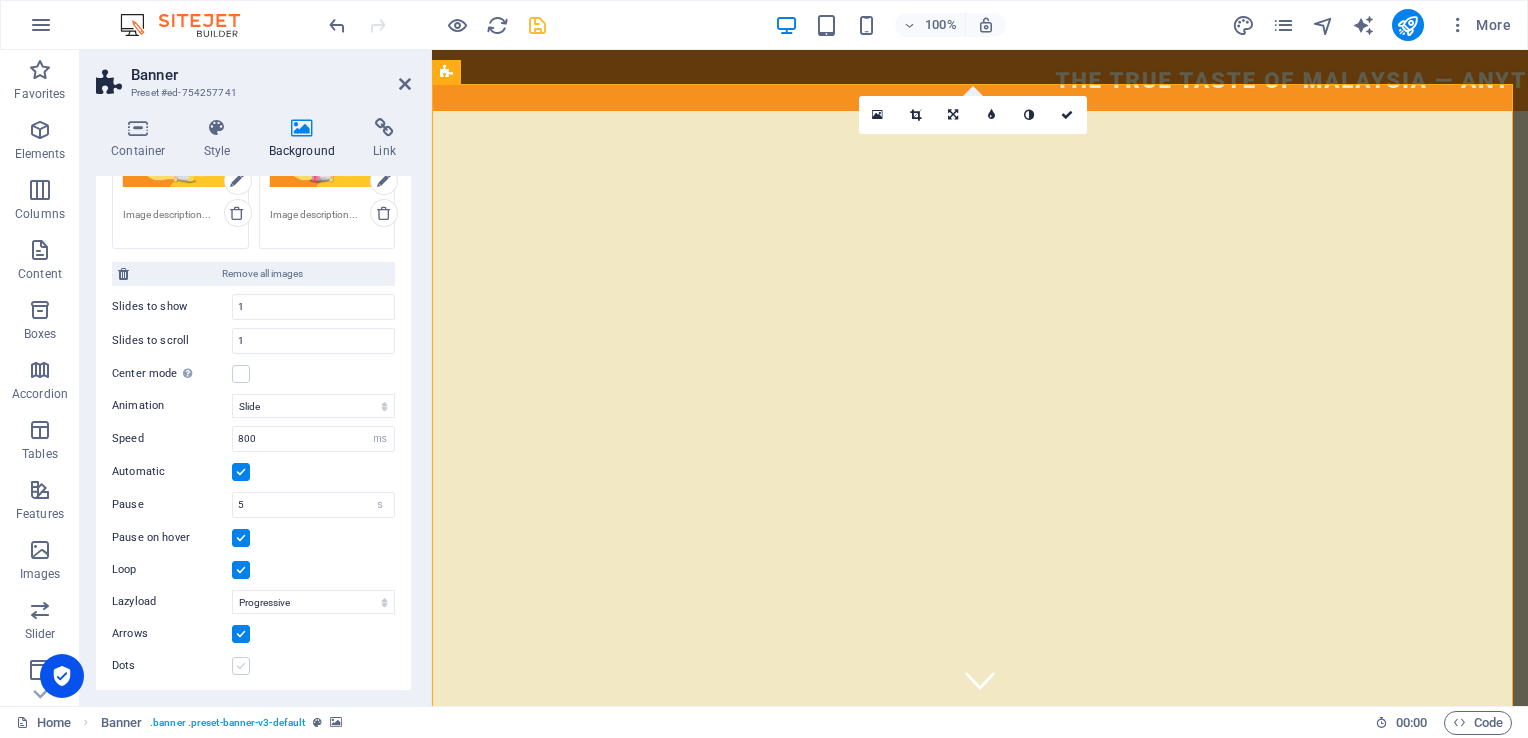 click on "Dots" at bounding box center (0, 0) 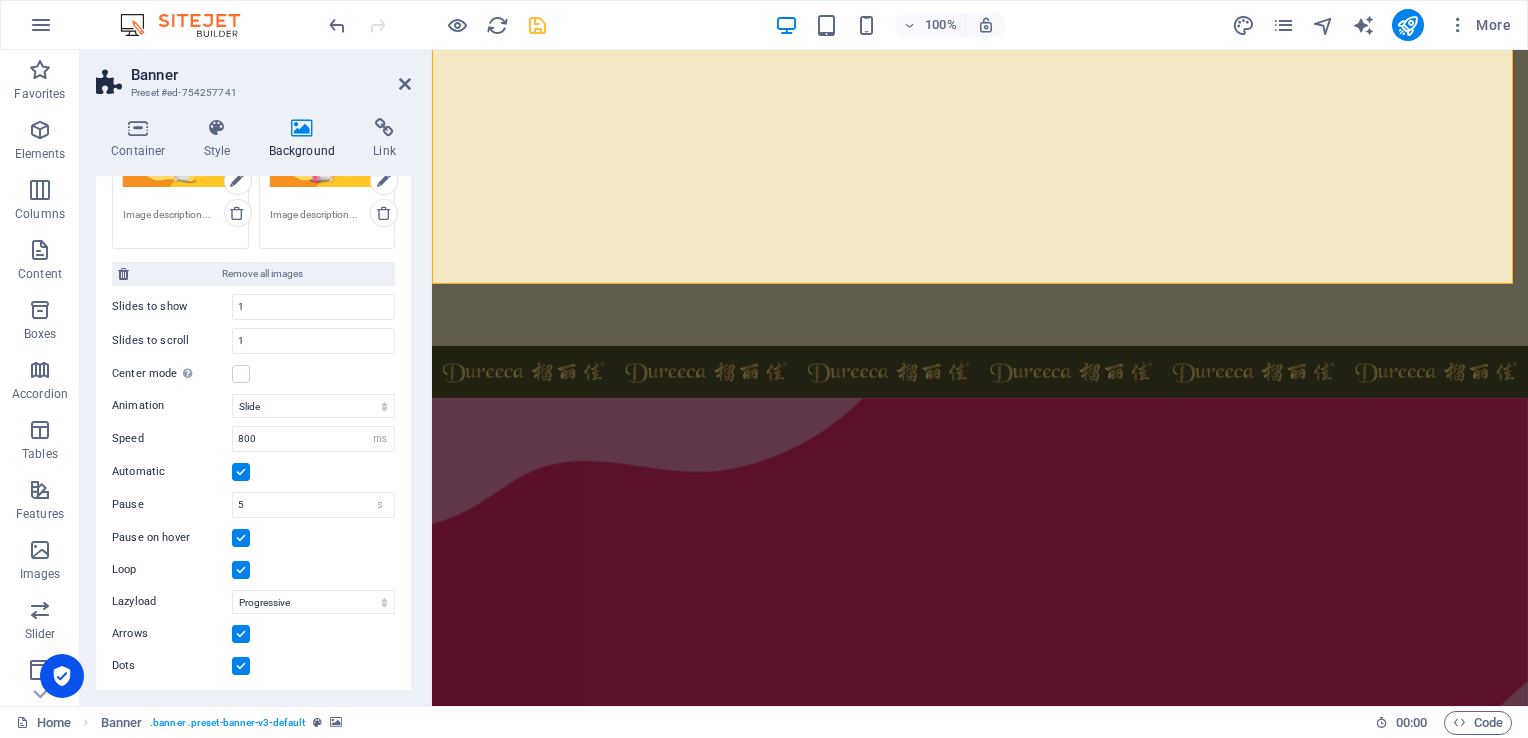 scroll, scrollTop: 700, scrollLeft: 0, axis: vertical 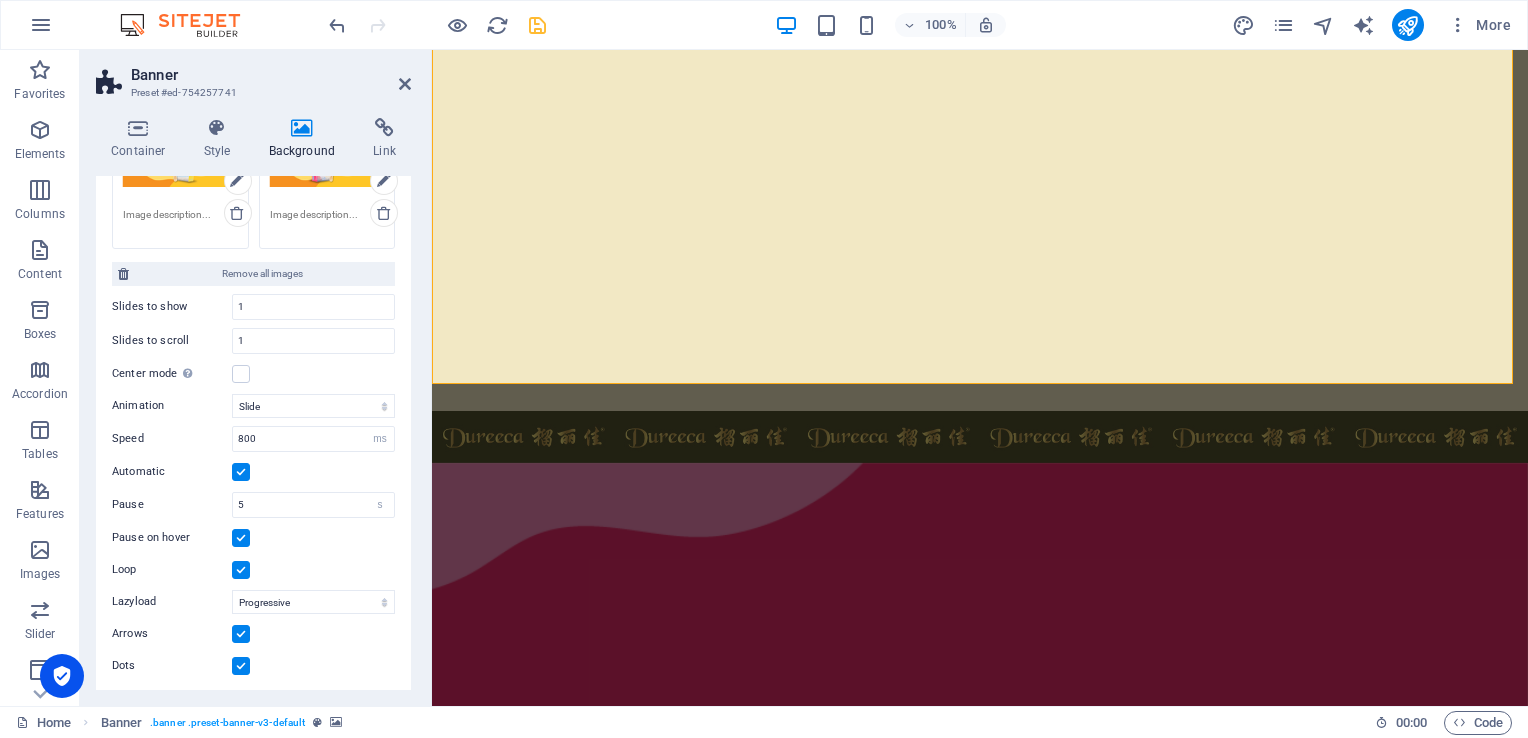 click at bounding box center (241, 634) 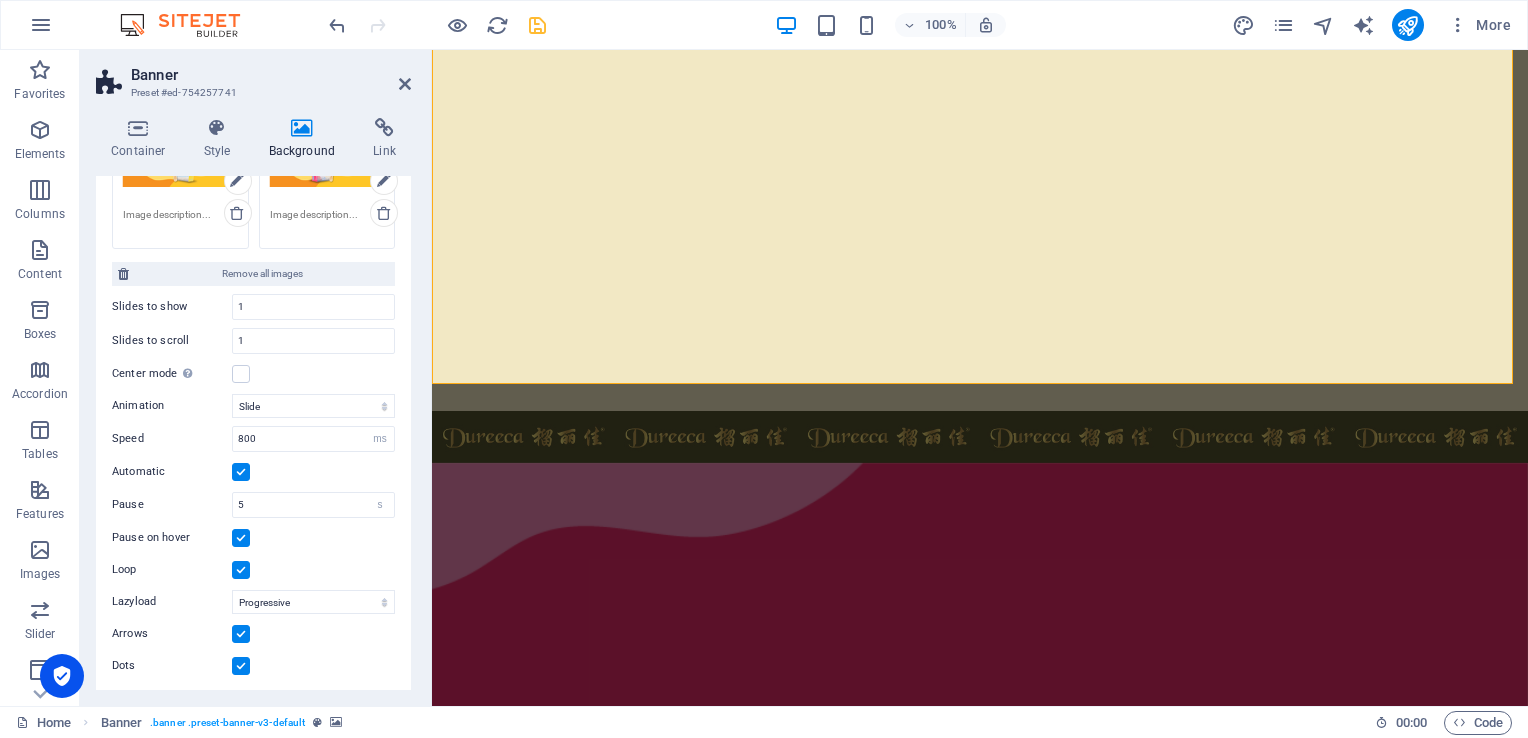 click on "Arrows" at bounding box center [0, 0] 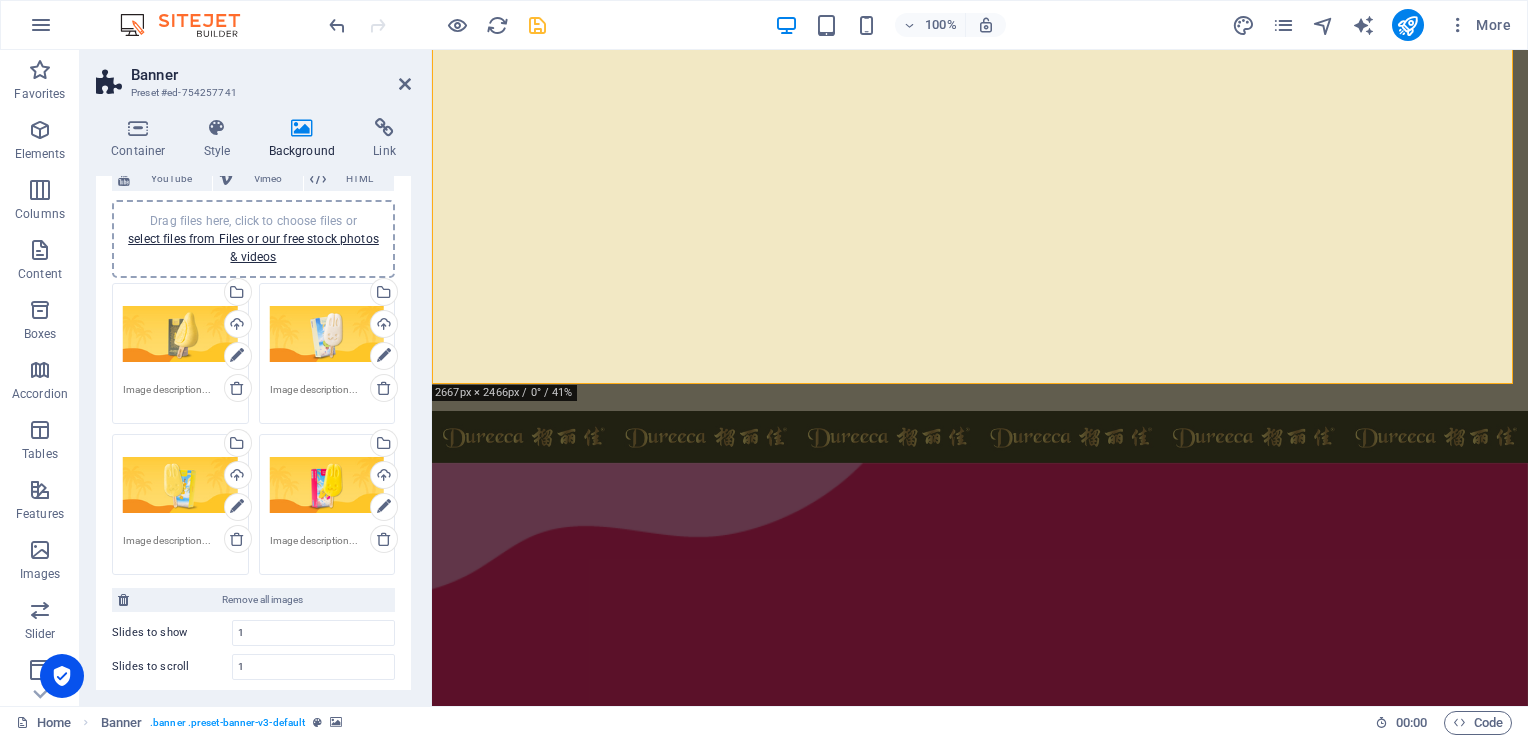 scroll, scrollTop: 0, scrollLeft: 0, axis: both 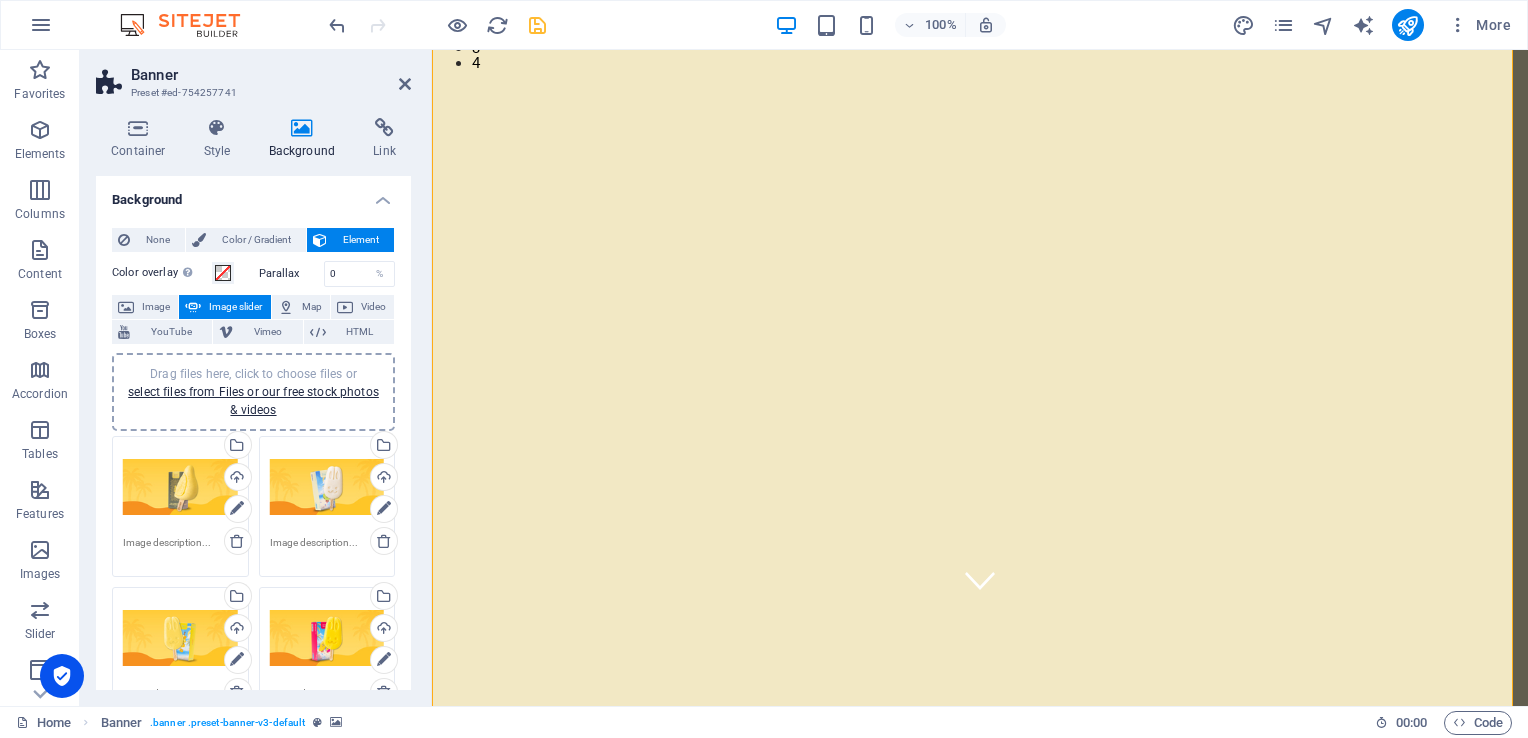 click at bounding box center [537, 25] 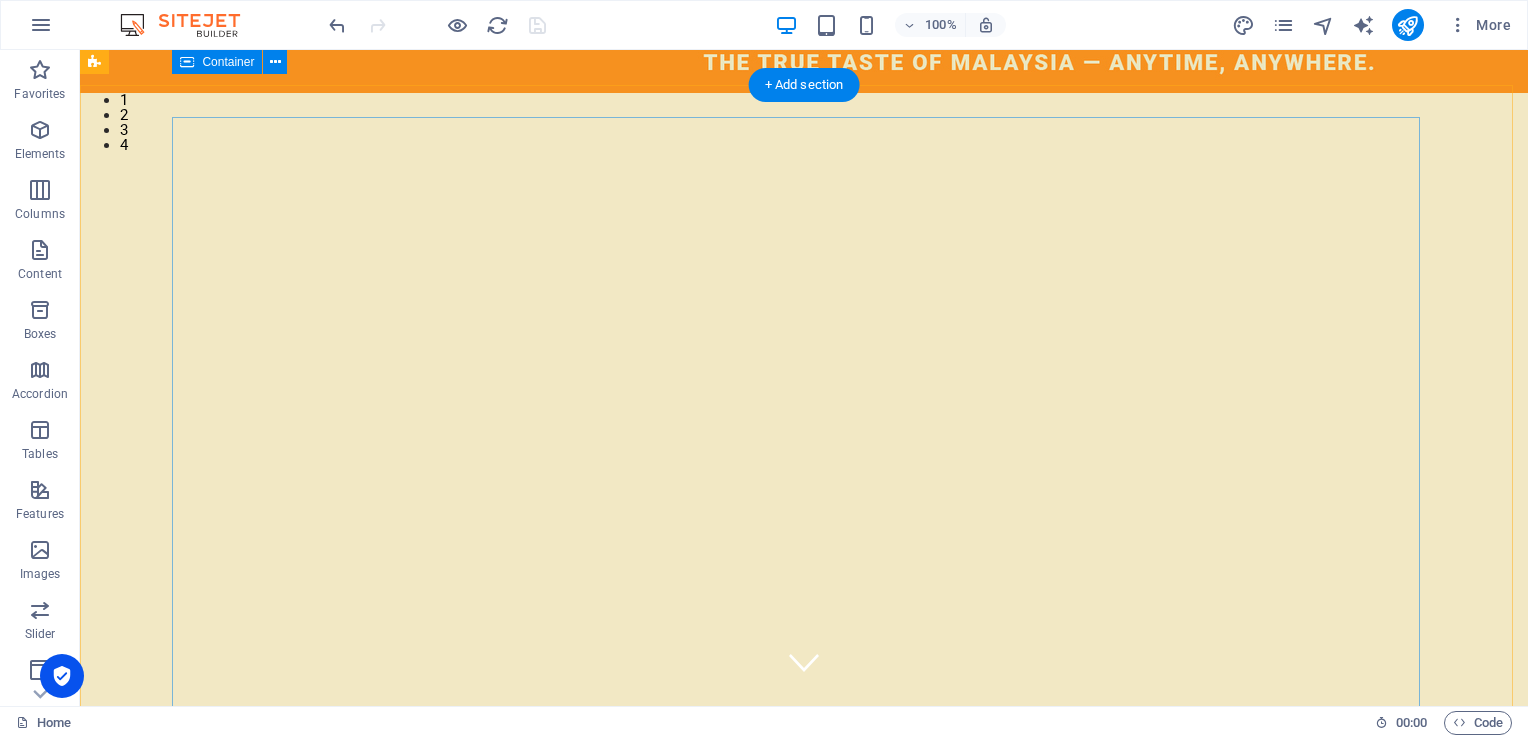 scroll, scrollTop: 0, scrollLeft: 0, axis: both 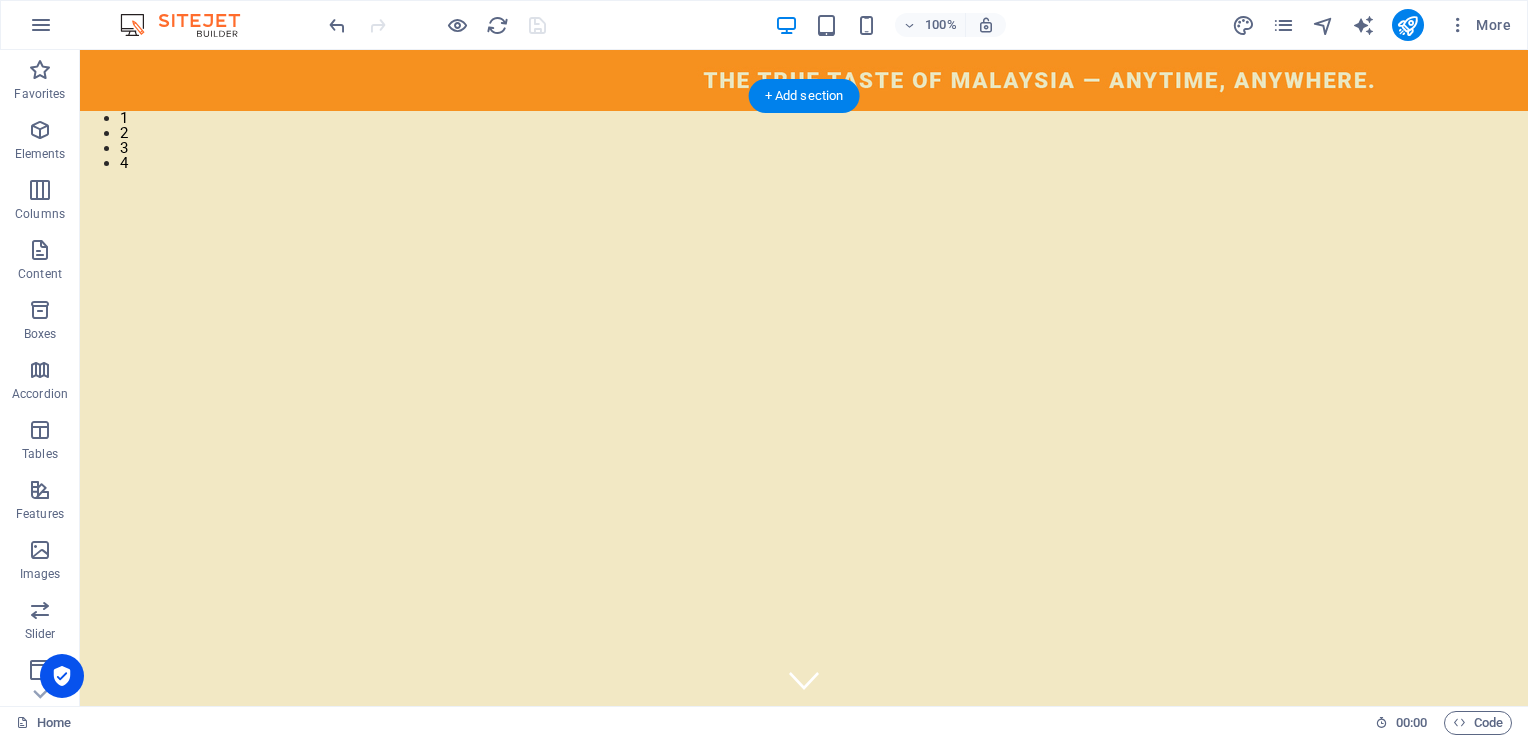 click at bounding box center [-637, 111] 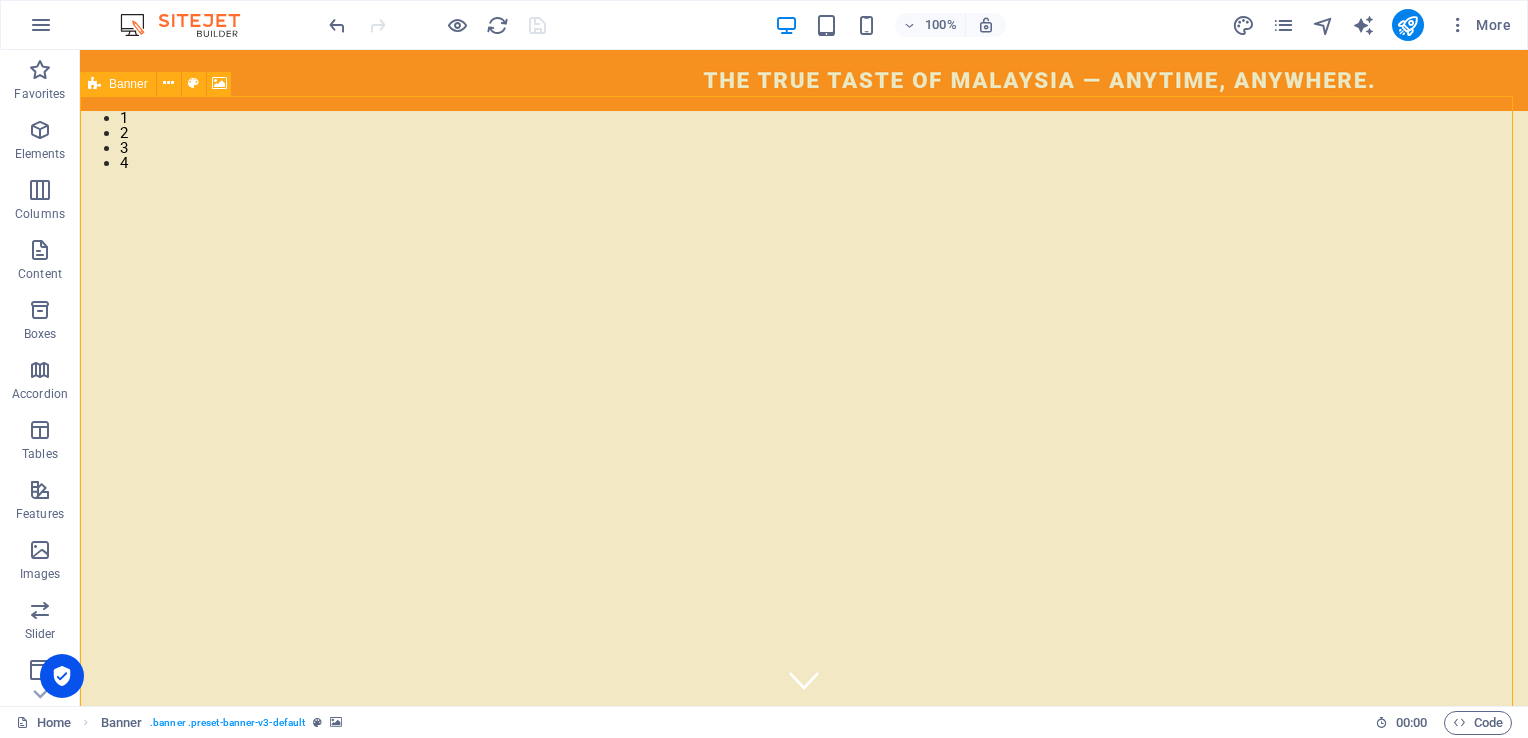 click at bounding box center [94, 84] 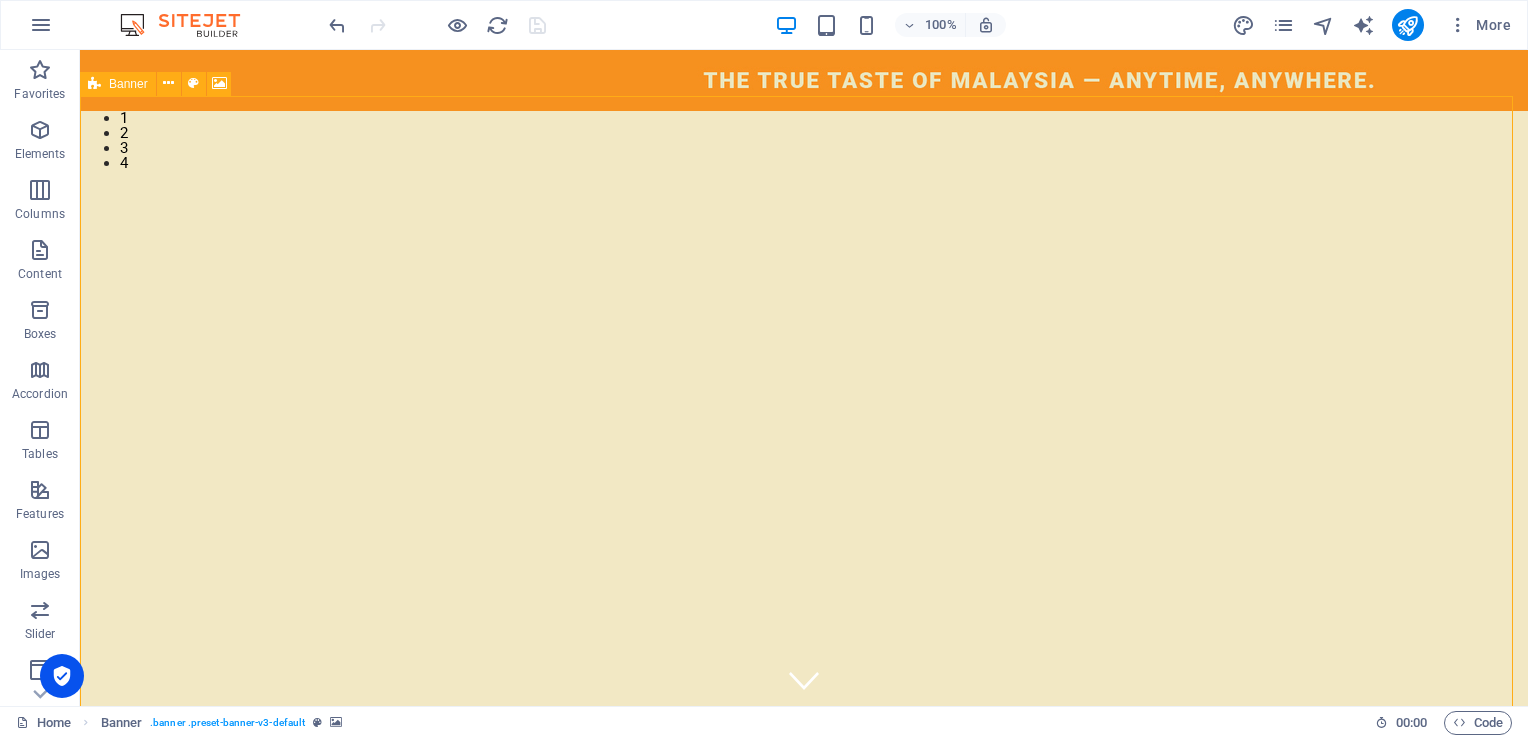 click at bounding box center (94, 84) 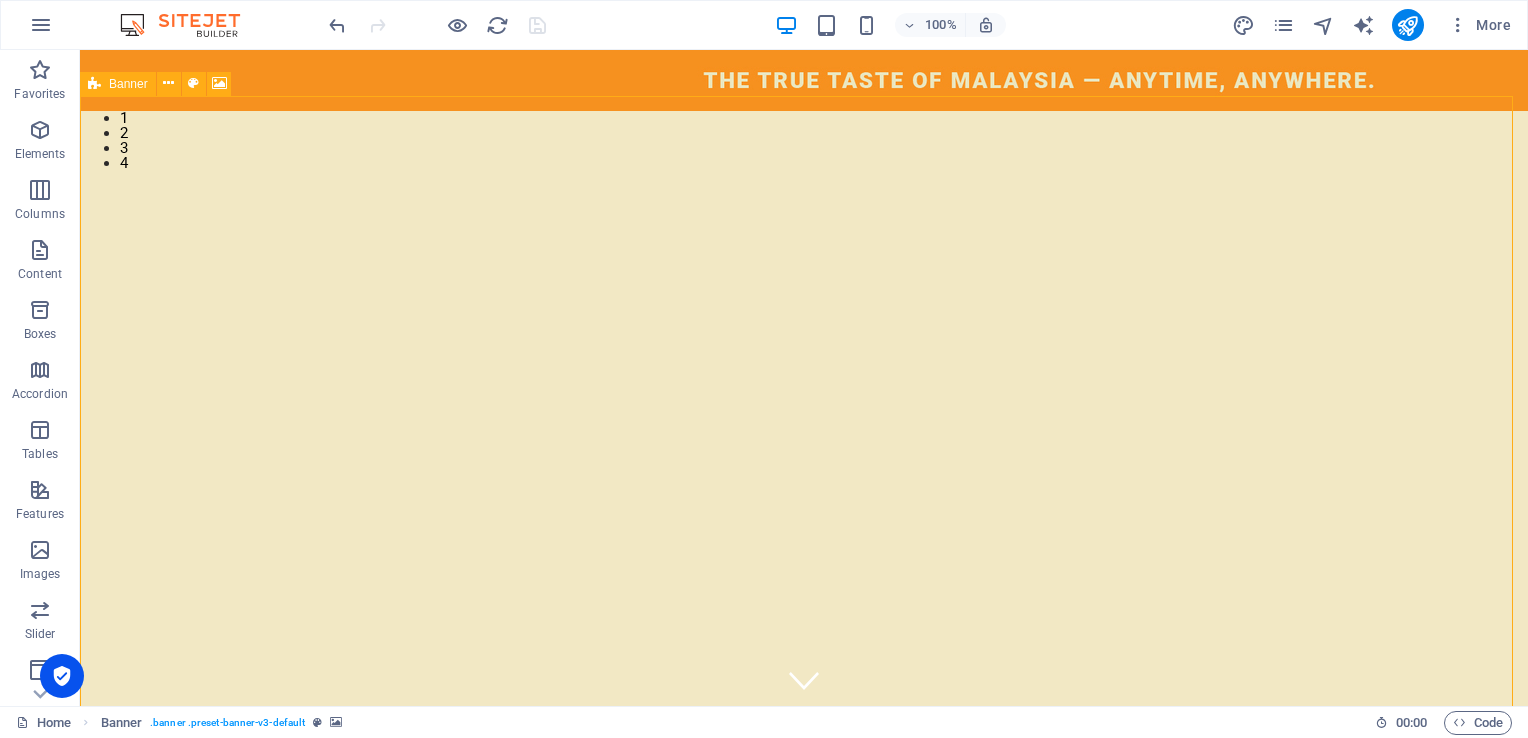 select on "s" 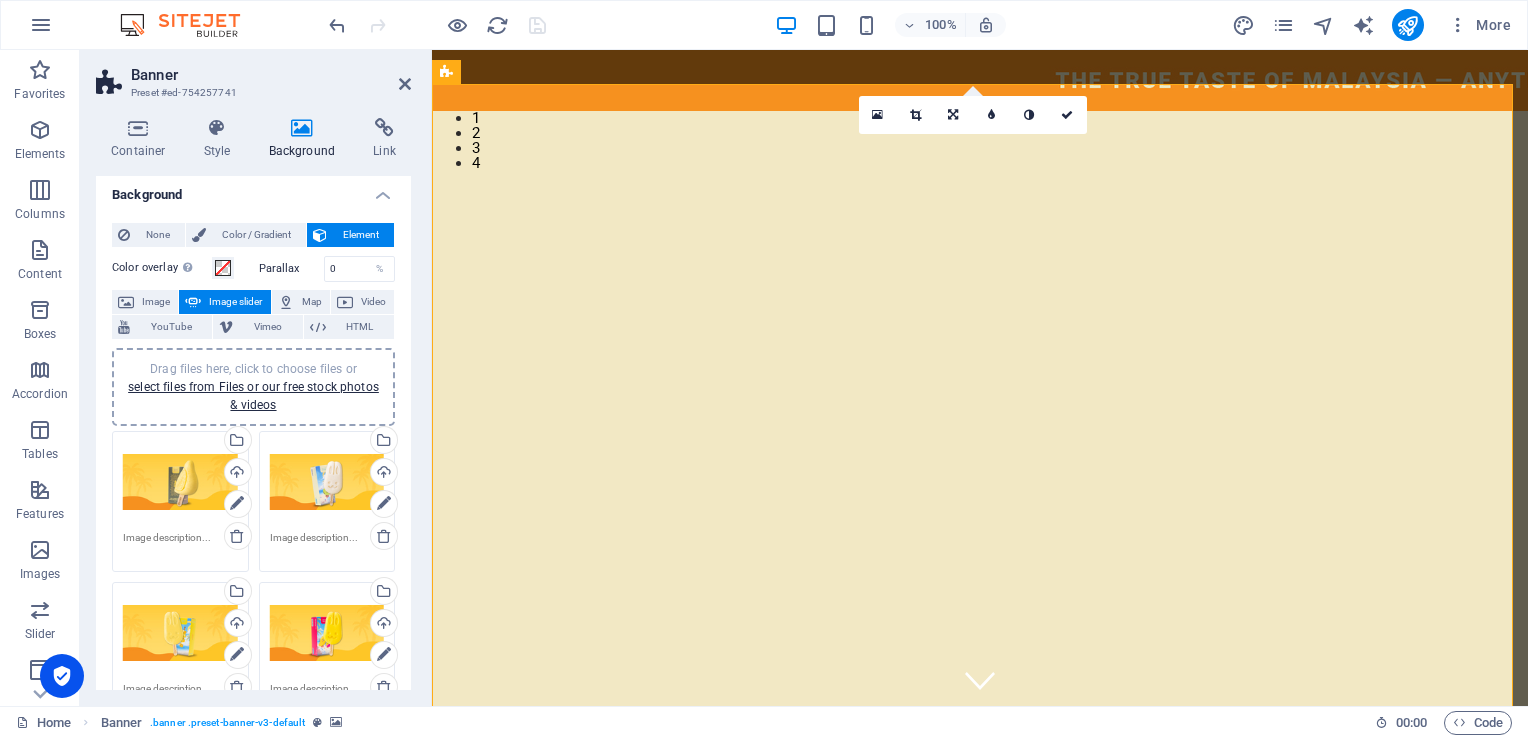 scroll, scrollTop: 0, scrollLeft: 0, axis: both 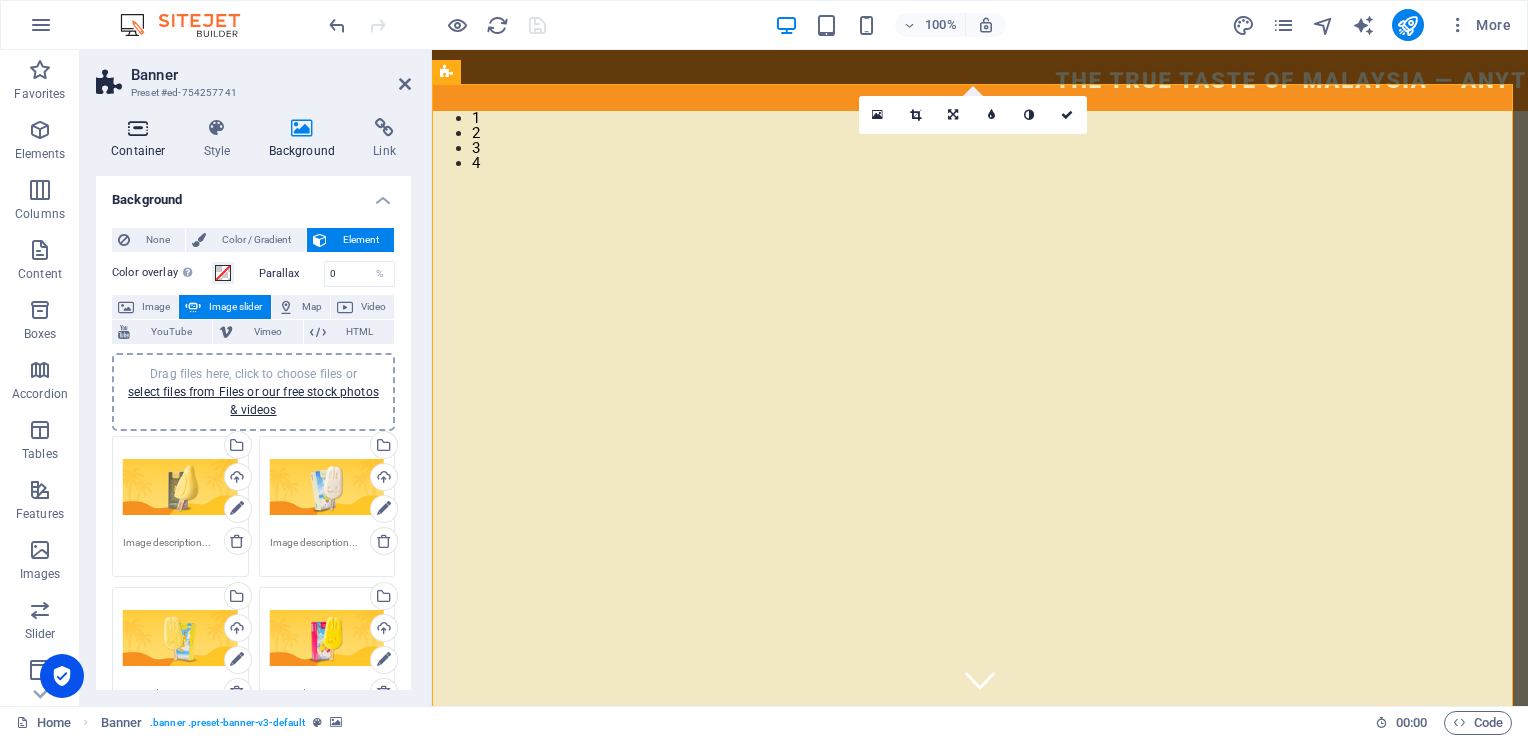 click on "Container" at bounding box center [142, 139] 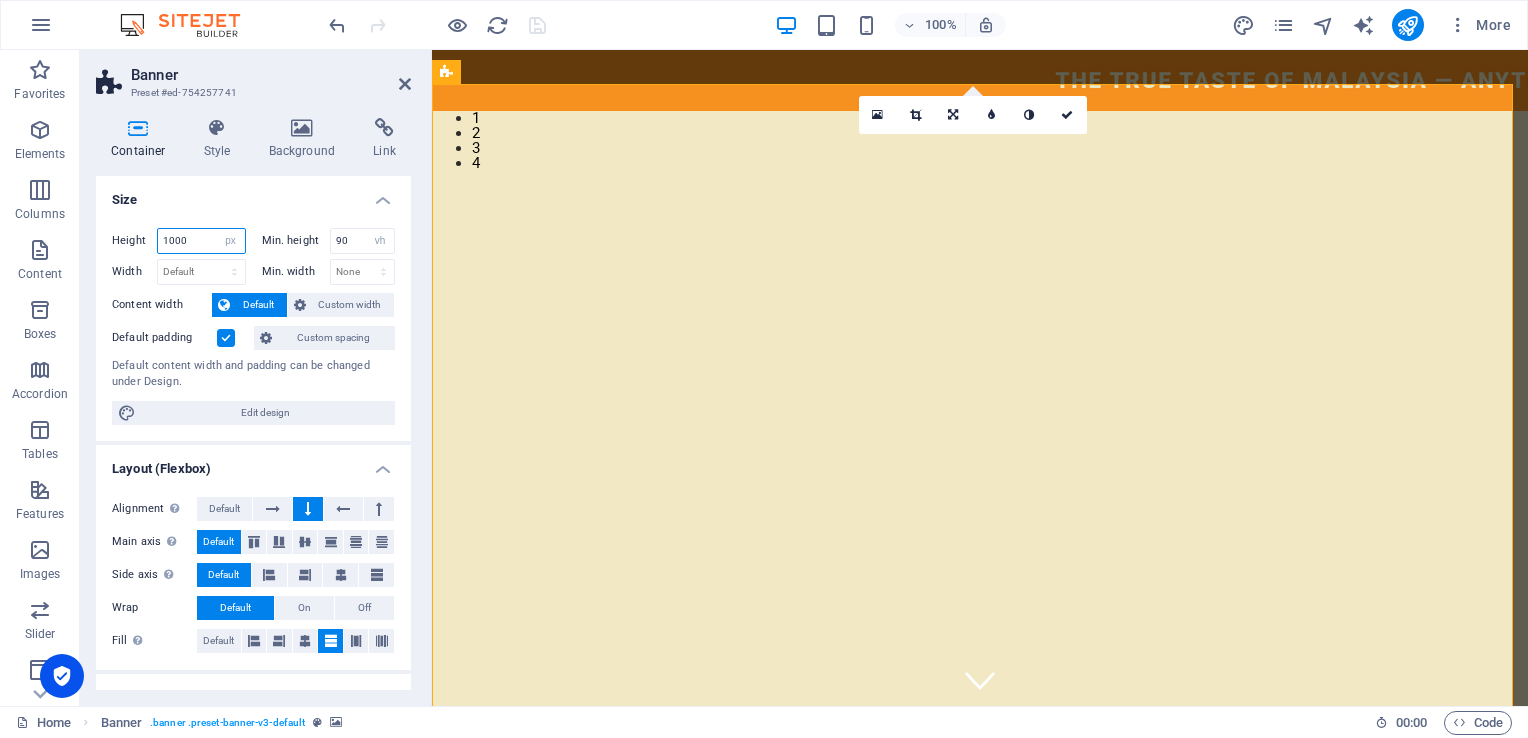click on "1000" at bounding box center [201, 241] 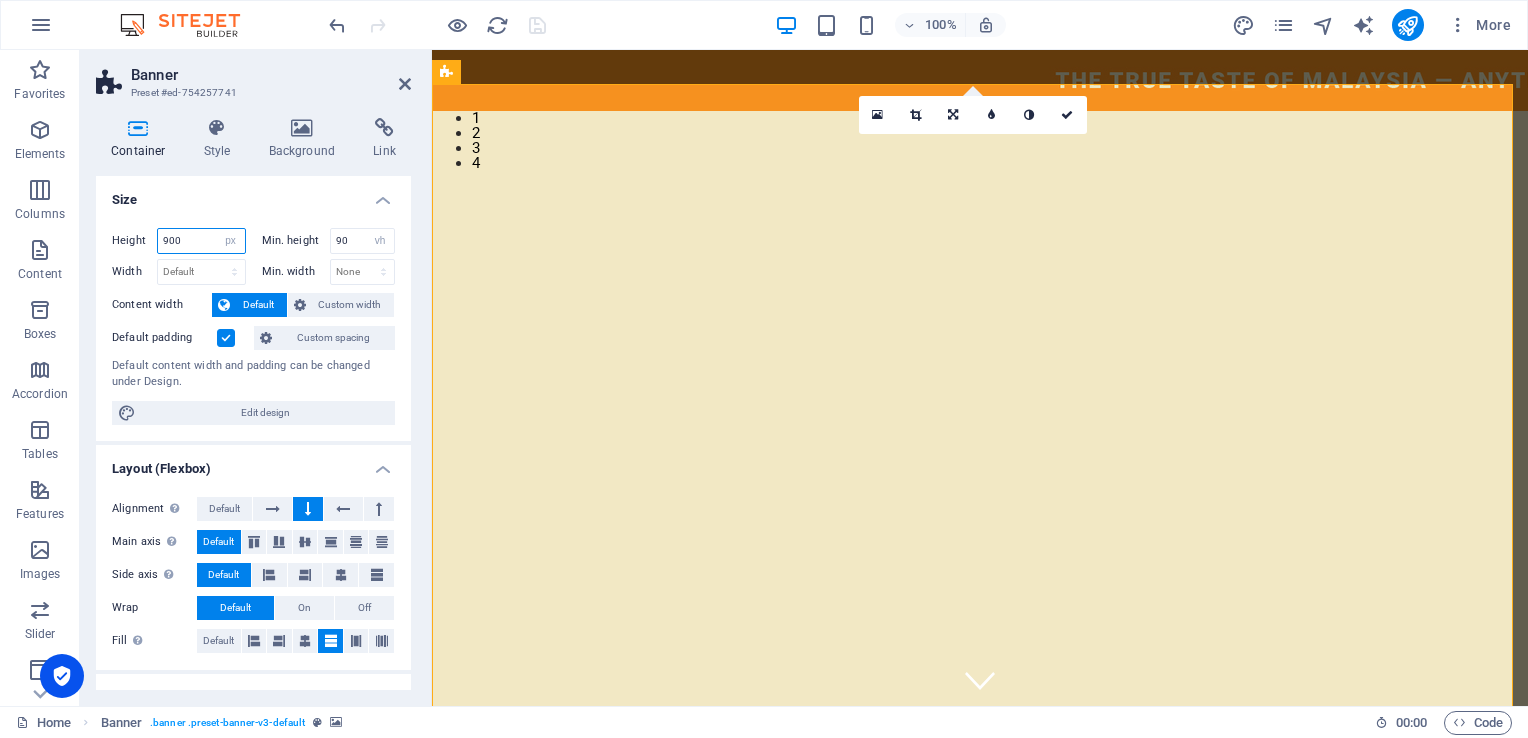 type on "900" 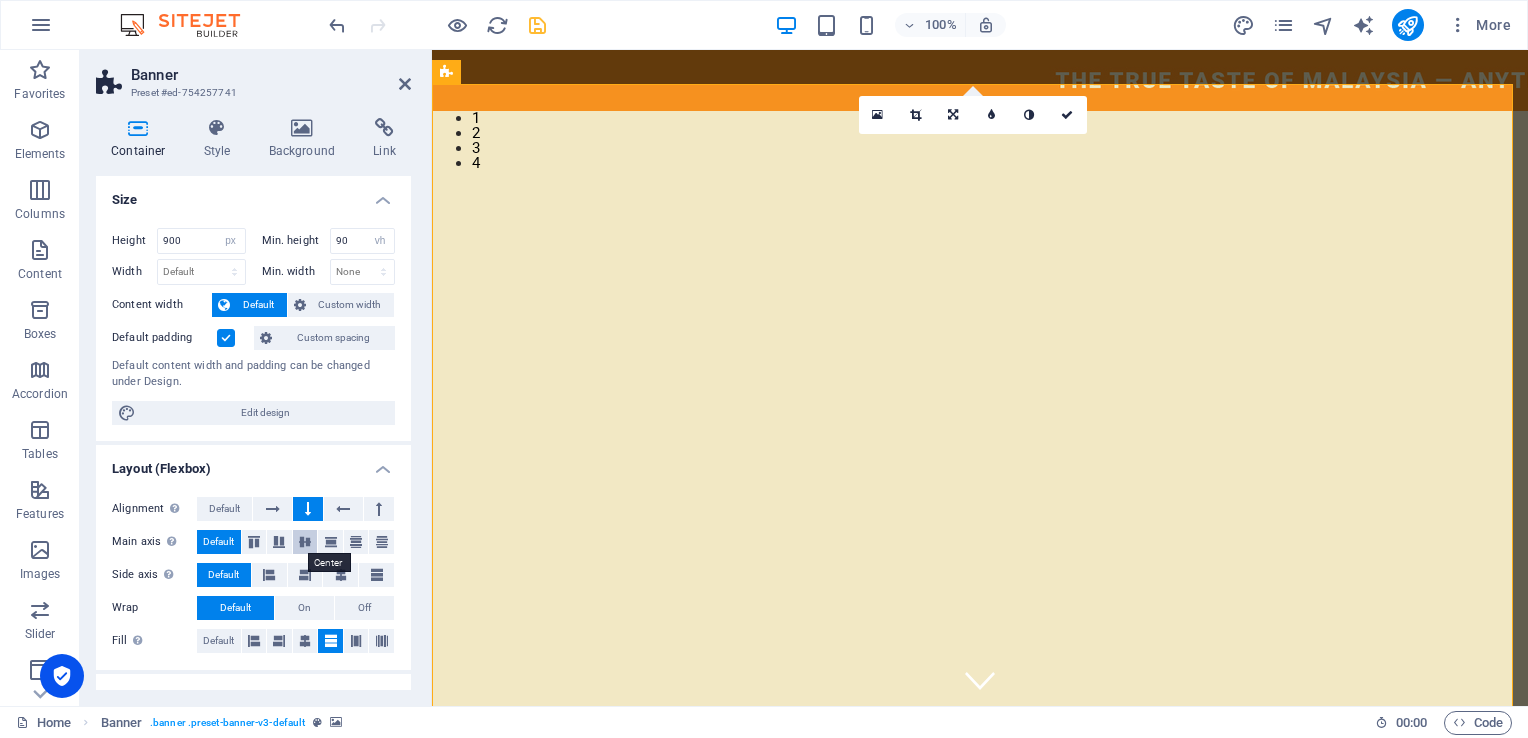 click at bounding box center [305, 542] 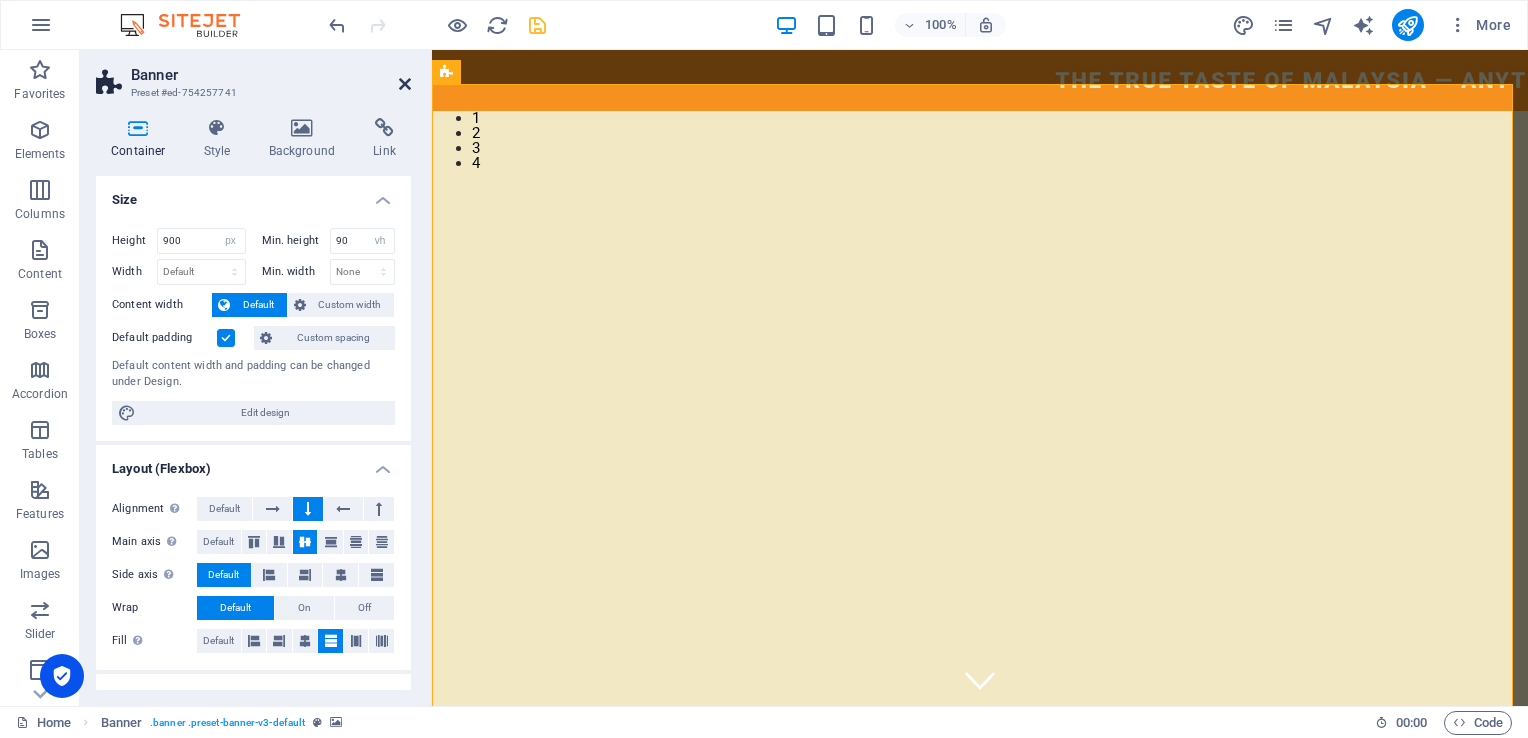 click at bounding box center [405, 84] 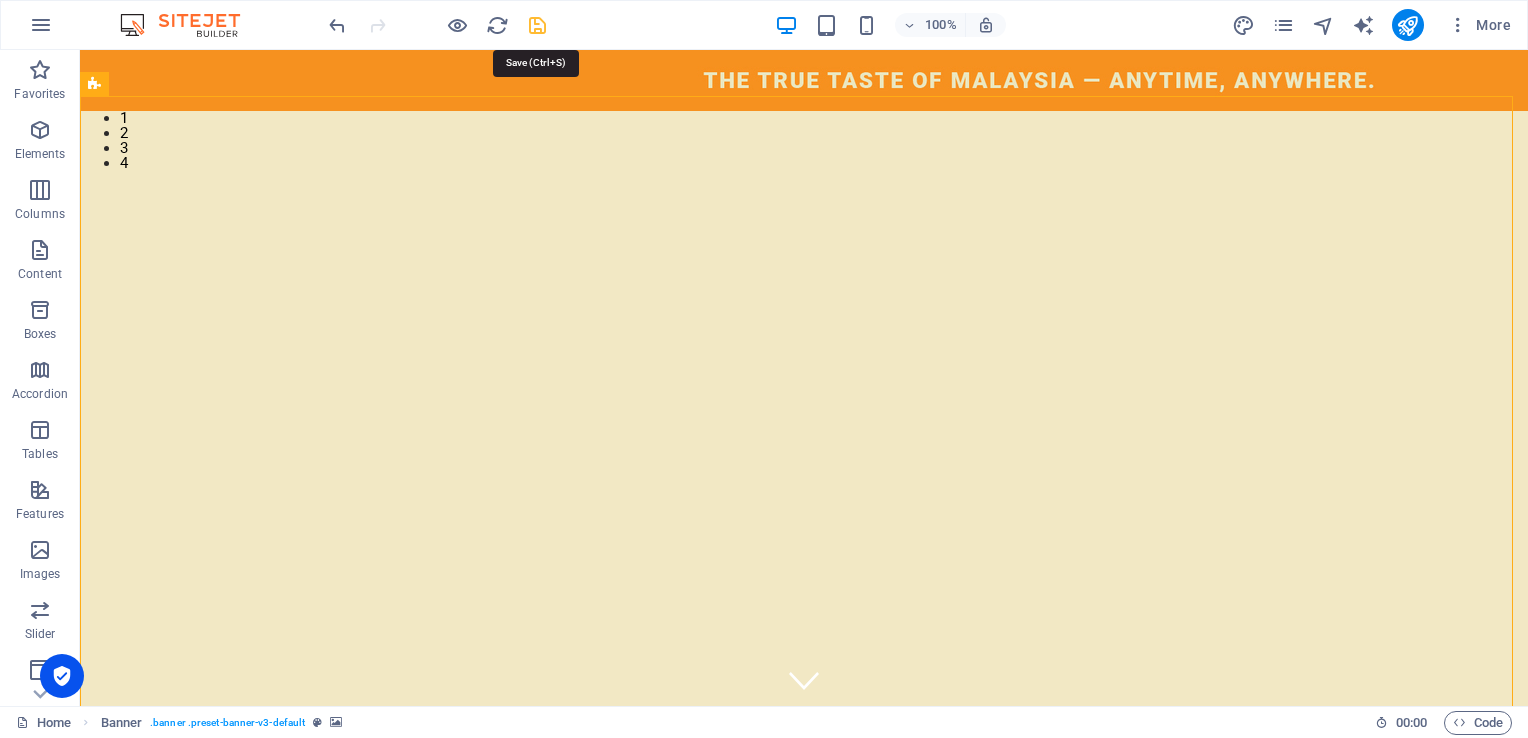 click at bounding box center [537, 25] 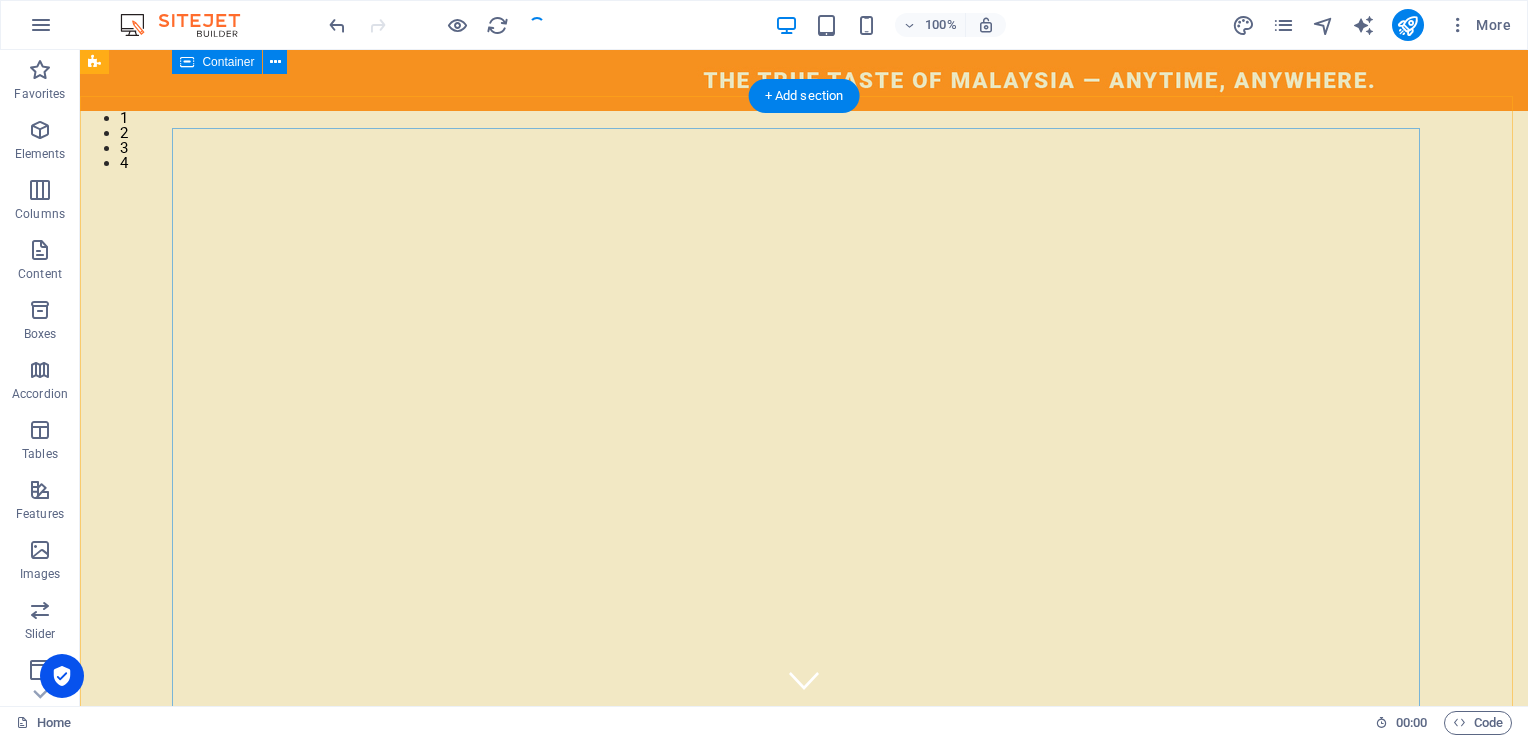scroll, scrollTop: 0, scrollLeft: 0, axis: both 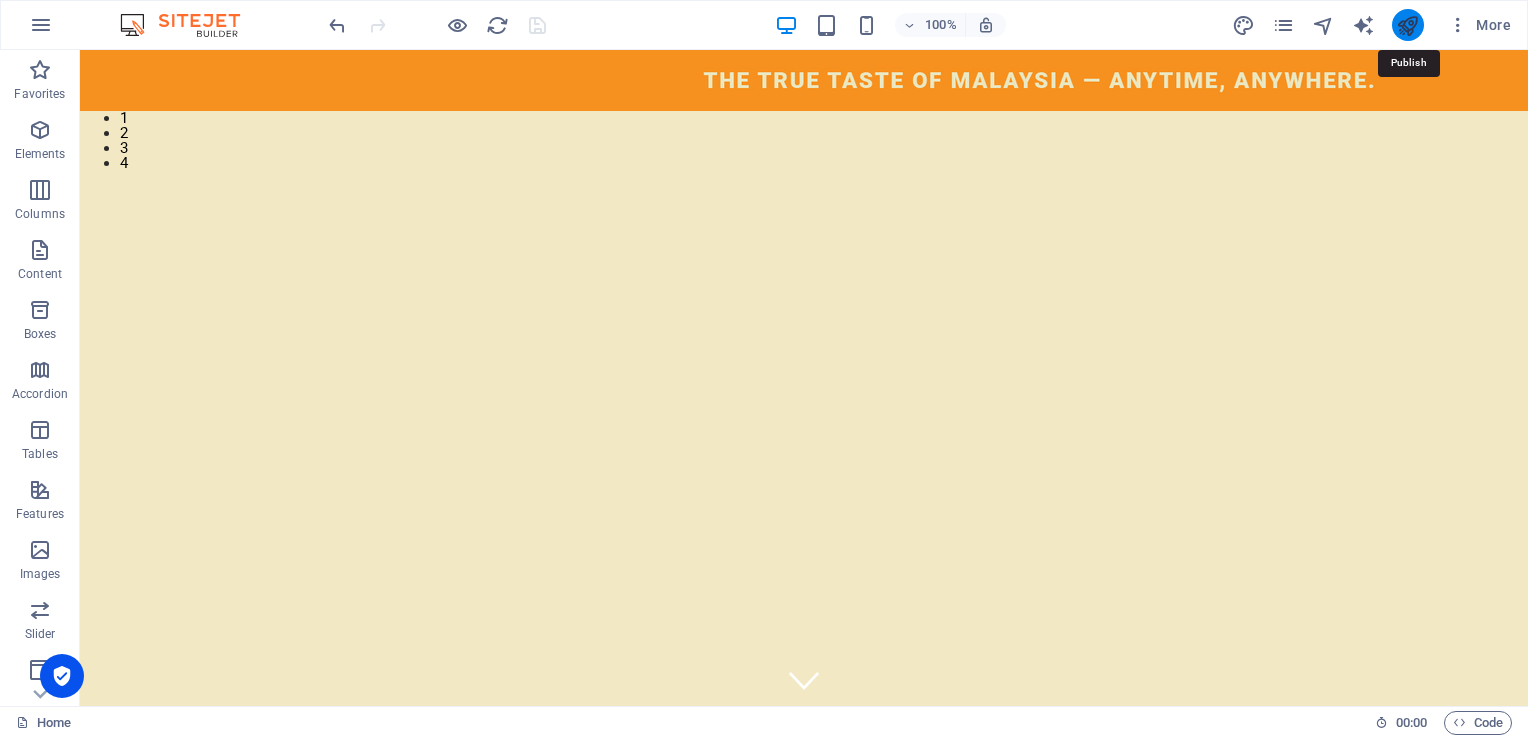 click at bounding box center (1407, 25) 